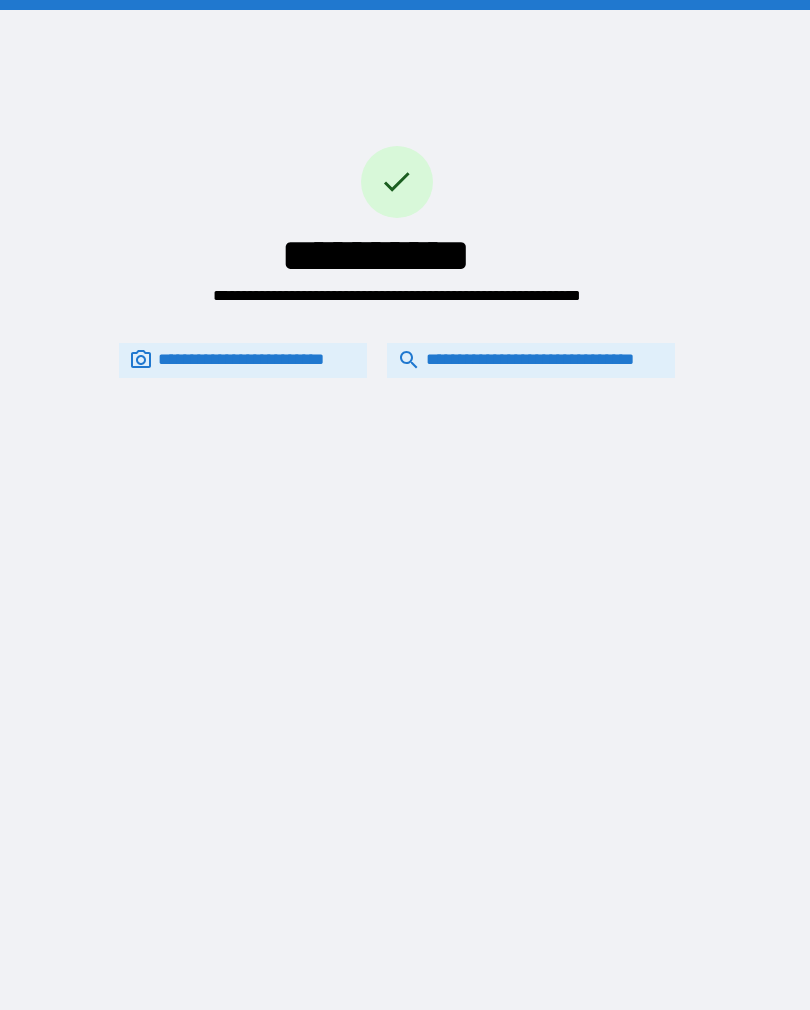 scroll, scrollTop: 0, scrollLeft: 0, axis: both 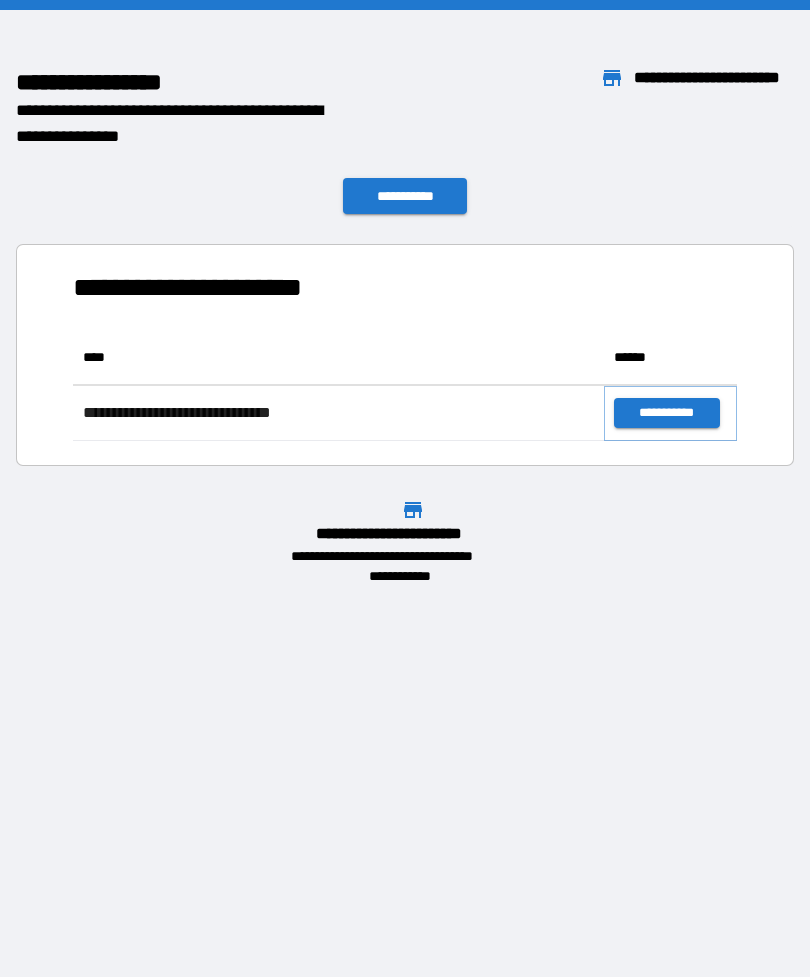 click on "**********" at bounding box center [666, 413] 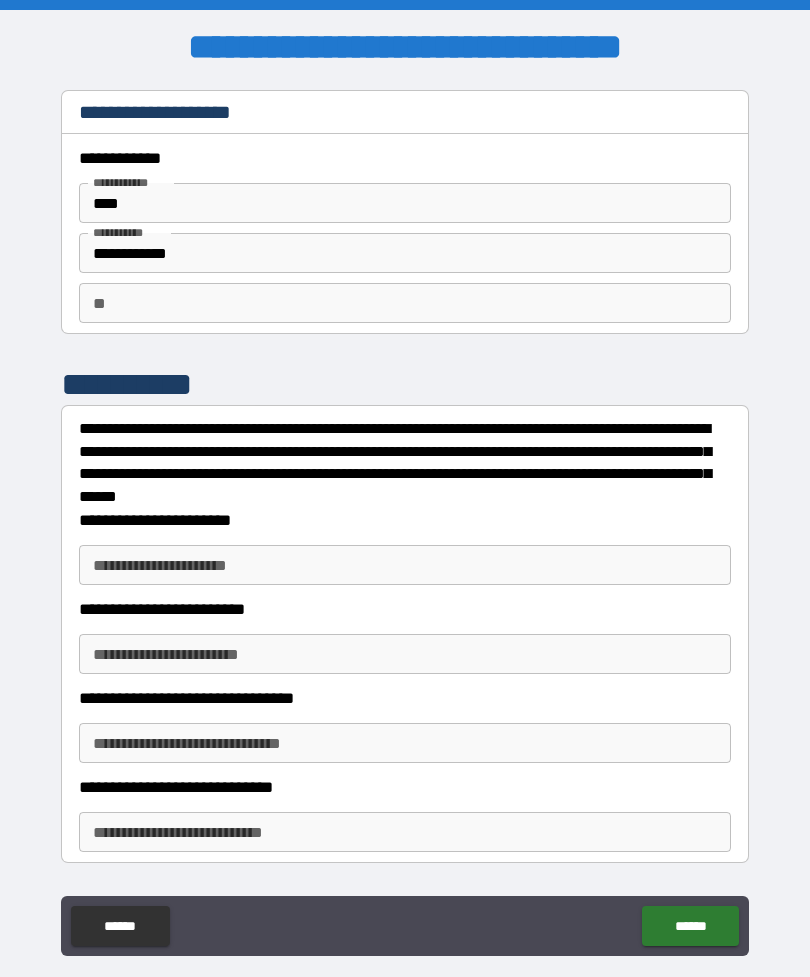 click on "**********" at bounding box center [405, 565] 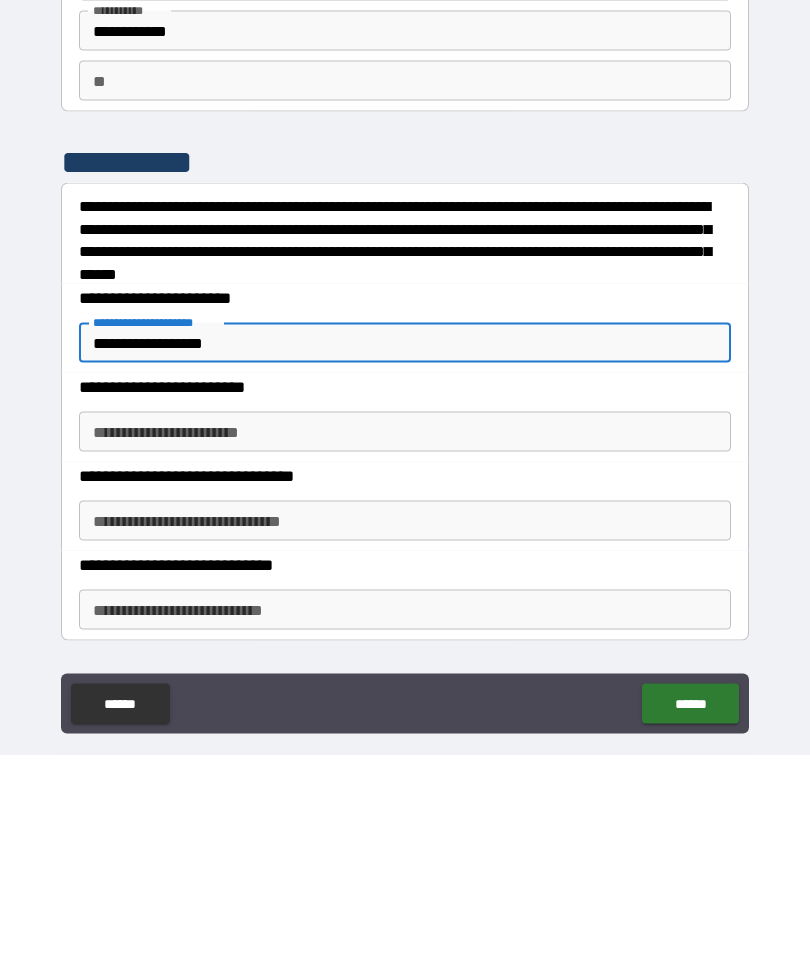 type on "**********" 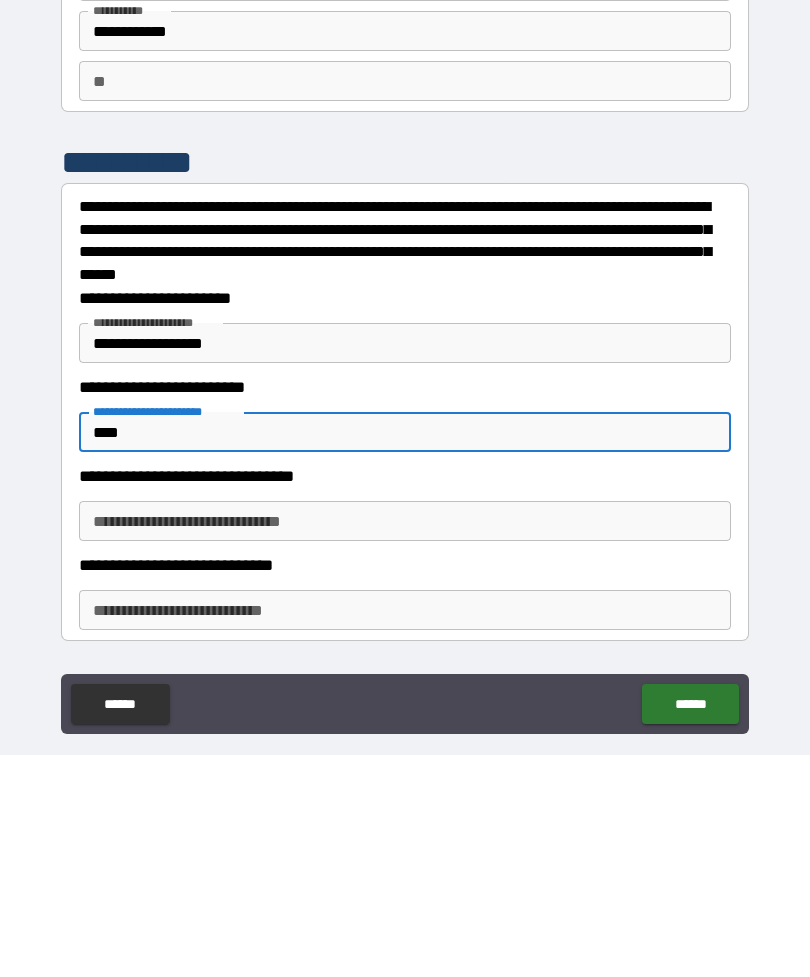 type on "****" 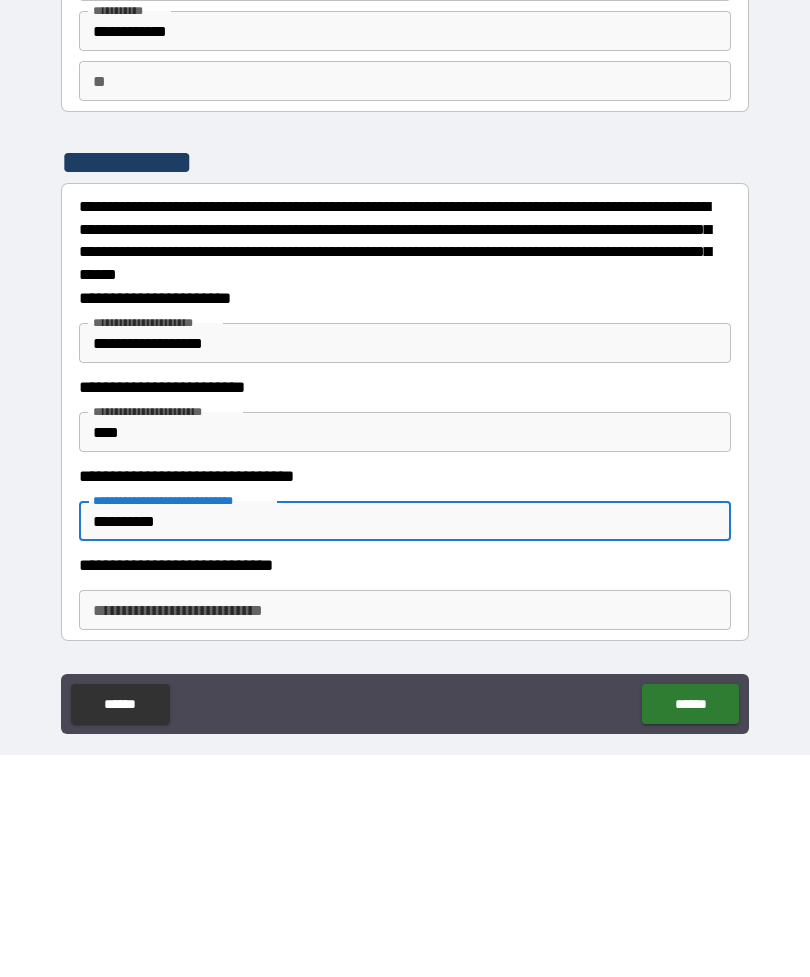 type on "**********" 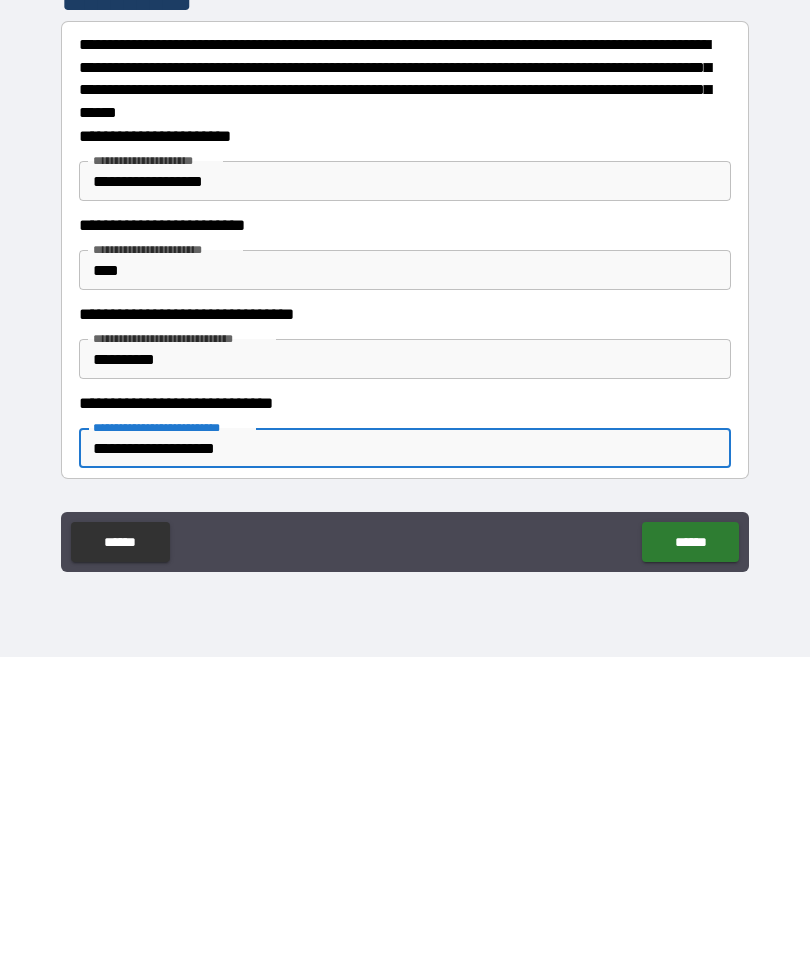 type on "**********" 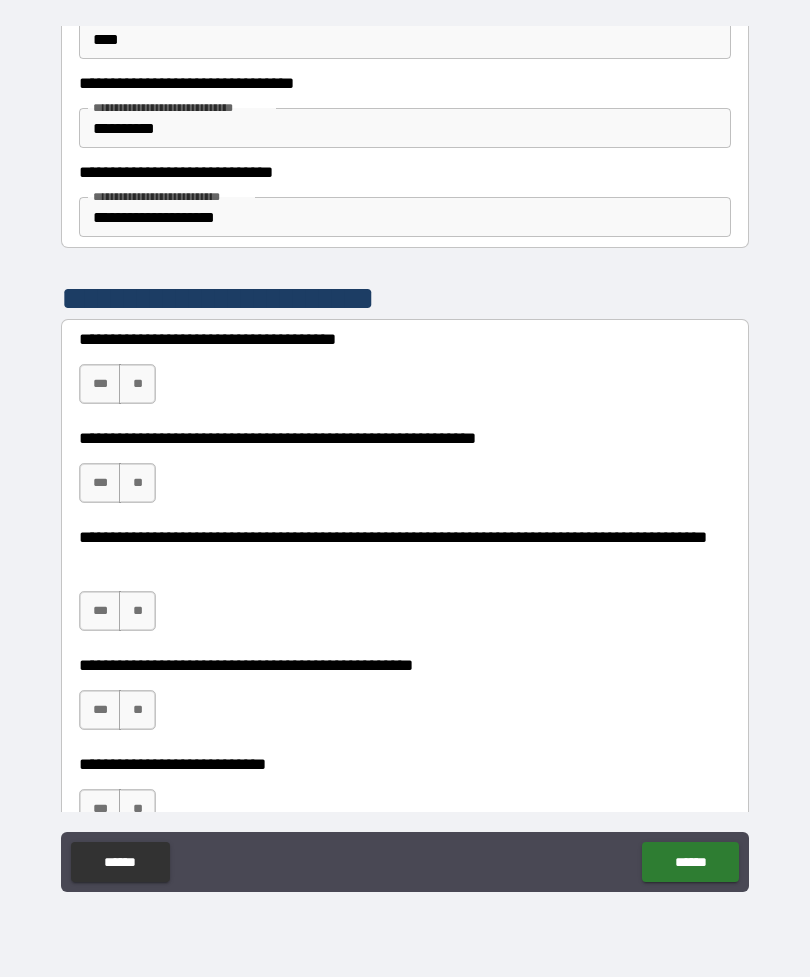 scroll, scrollTop: 551, scrollLeft: 0, axis: vertical 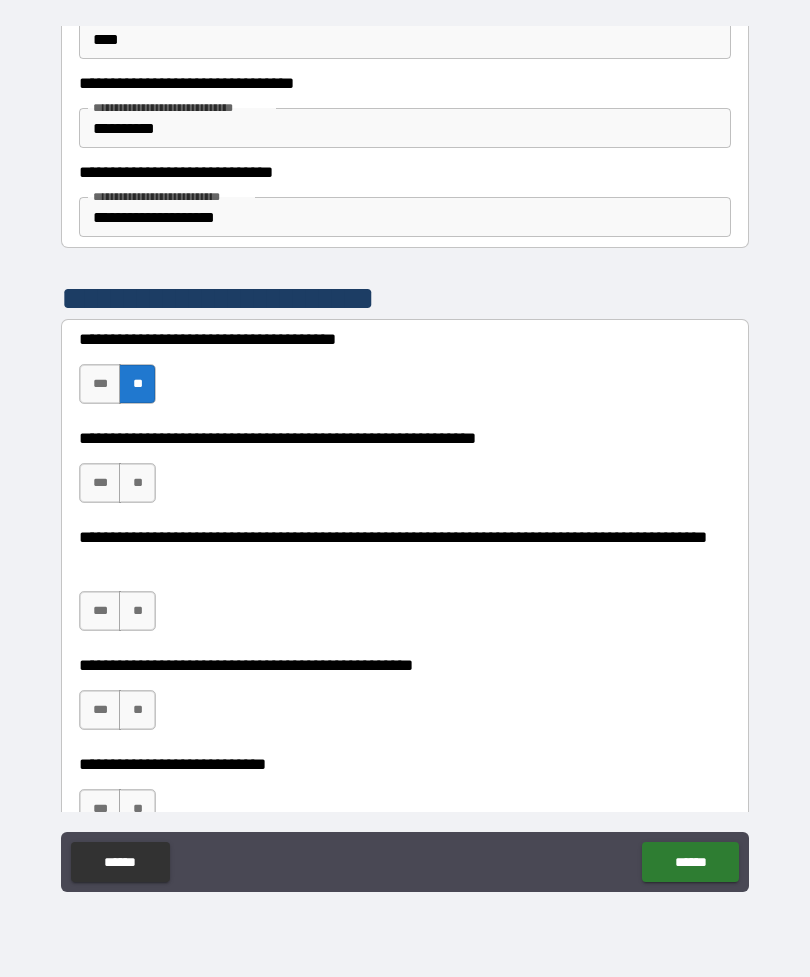 click on "**" at bounding box center [137, 483] 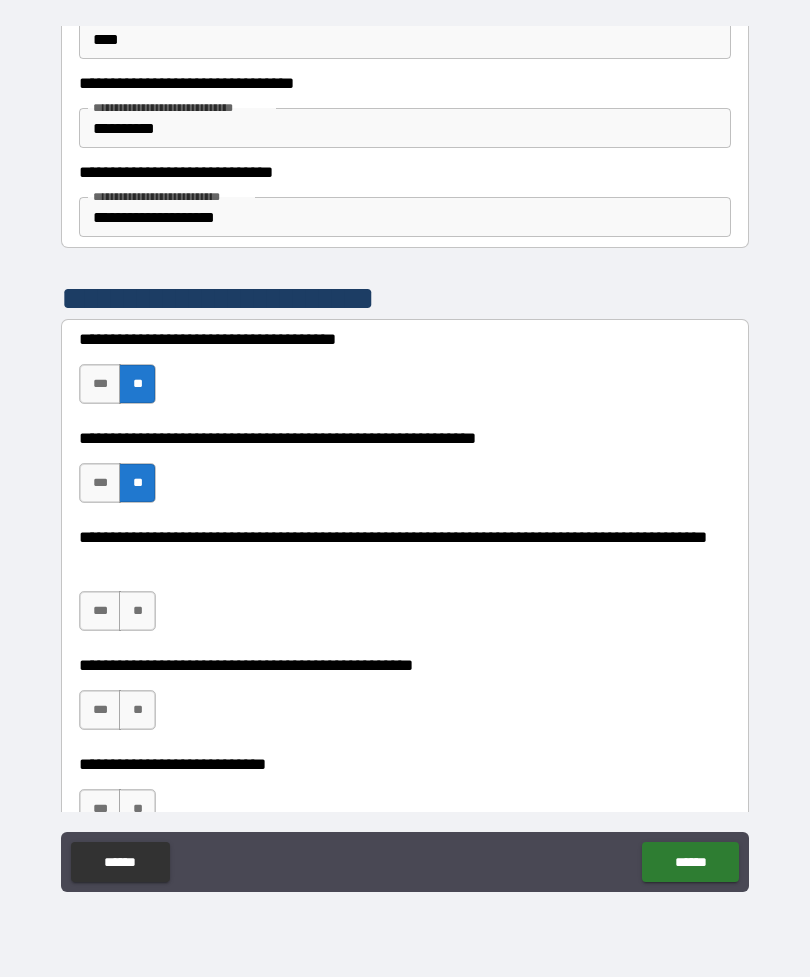 click on "**" at bounding box center (137, 611) 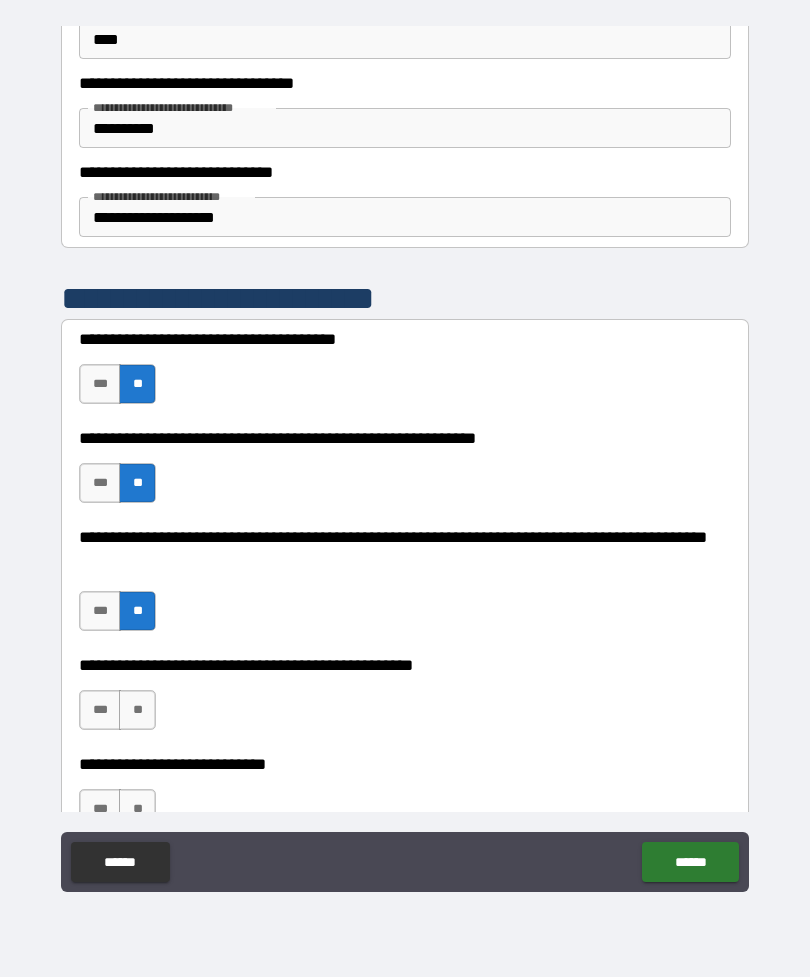 click on "**" at bounding box center [137, 710] 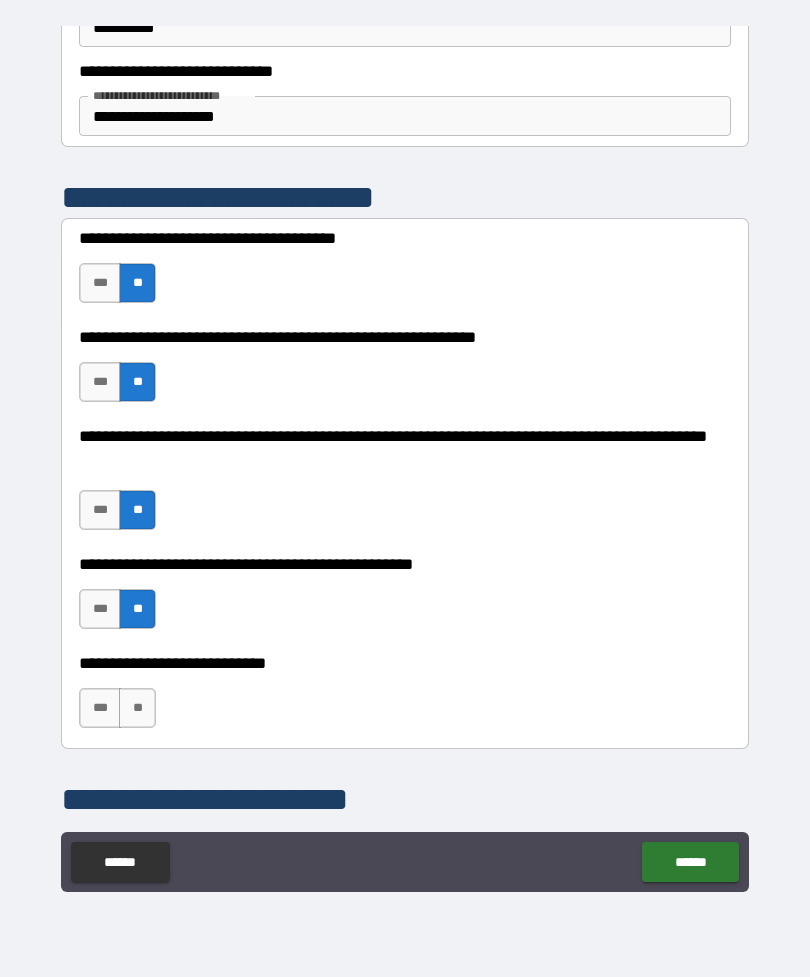 scroll, scrollTop: 653, scrollLeft: 0, axis: vertical 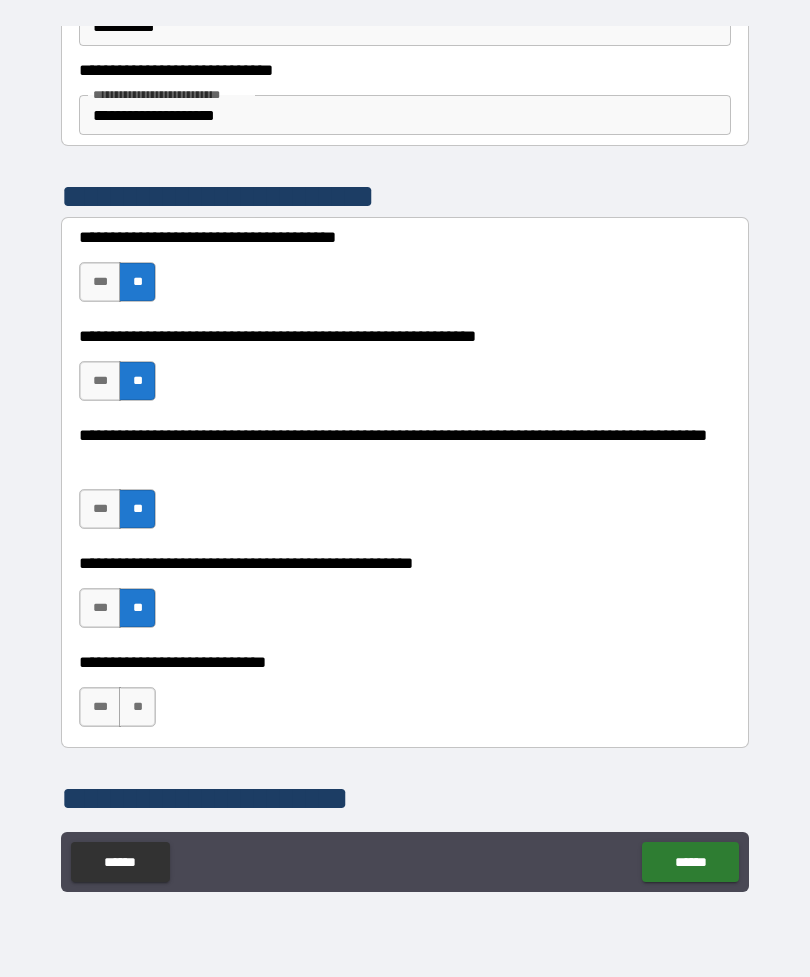 click on "**" at bounding box center (137, 707) 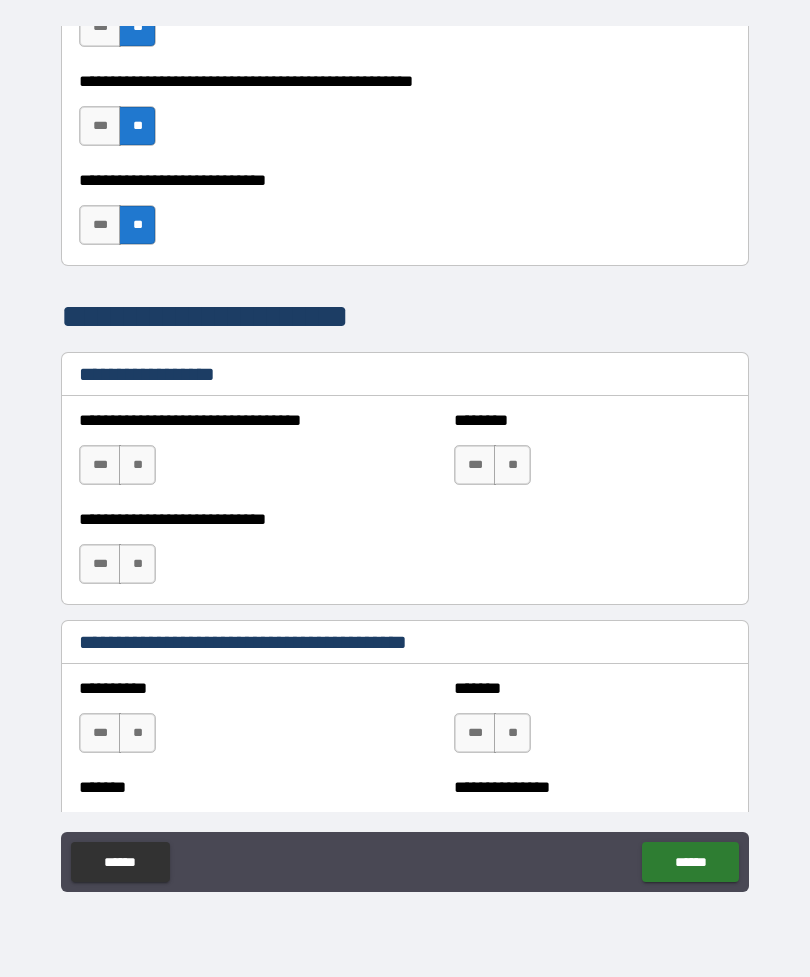 scroll, scrollTop: 1158, scrollLeft: 0, axis: vertical 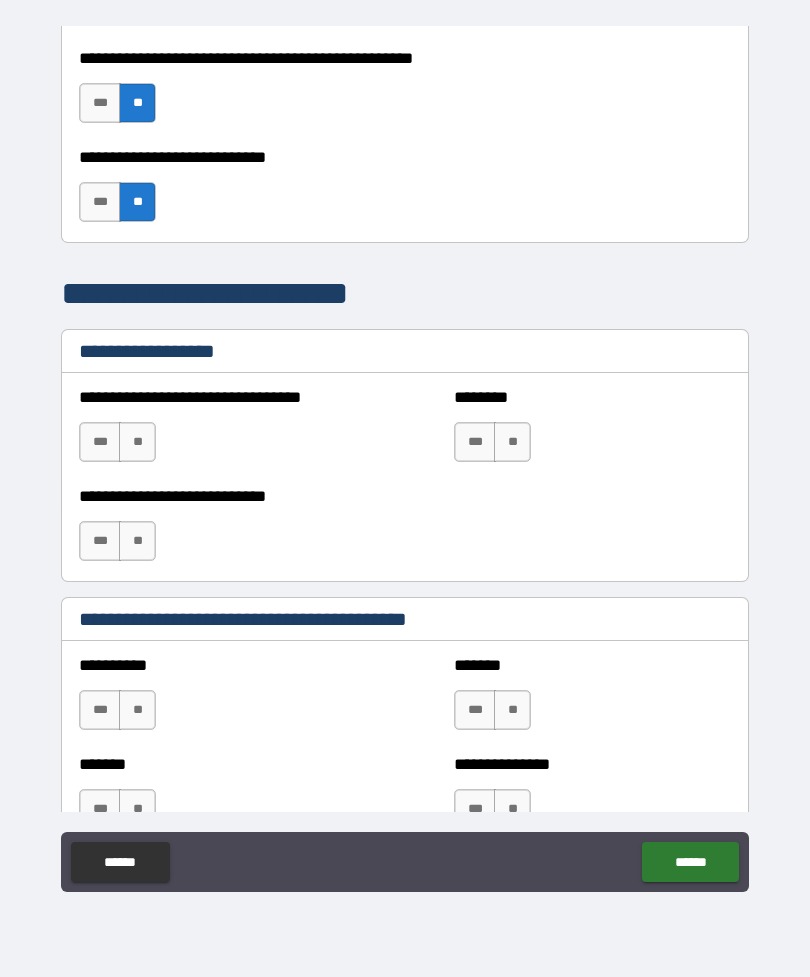 click on "**" at bounding box center [137, 710] 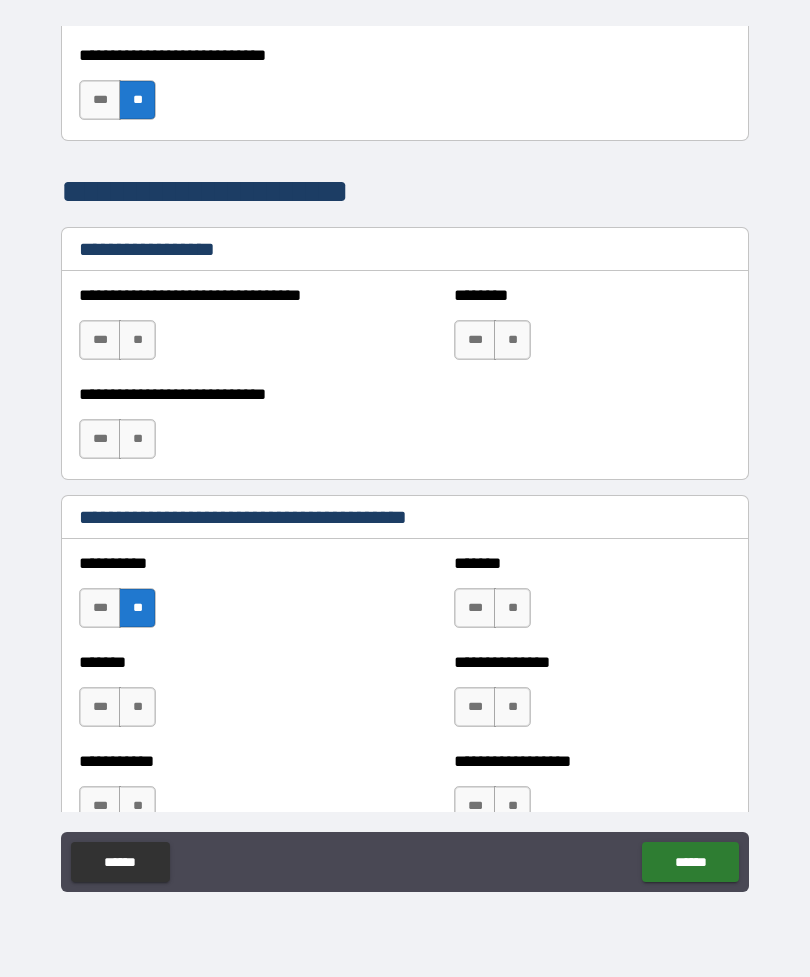 scroll, scrollTop: 1266, scrollLeft: 0, axis: vertical 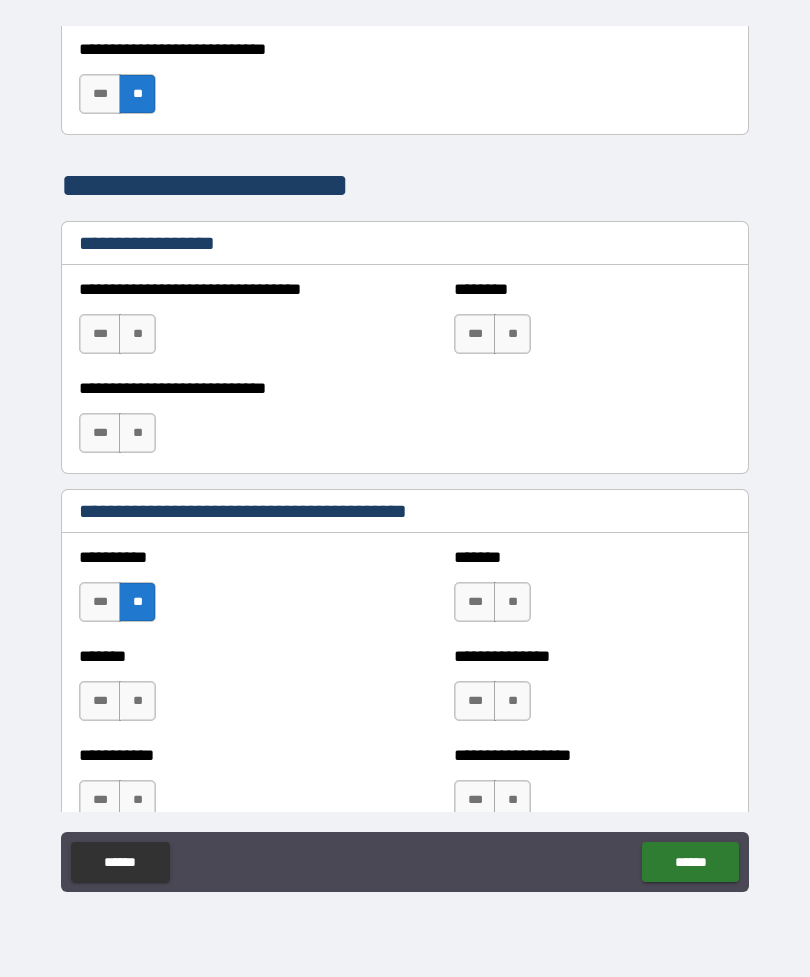 click on "**" at bounding box center [137, 701] 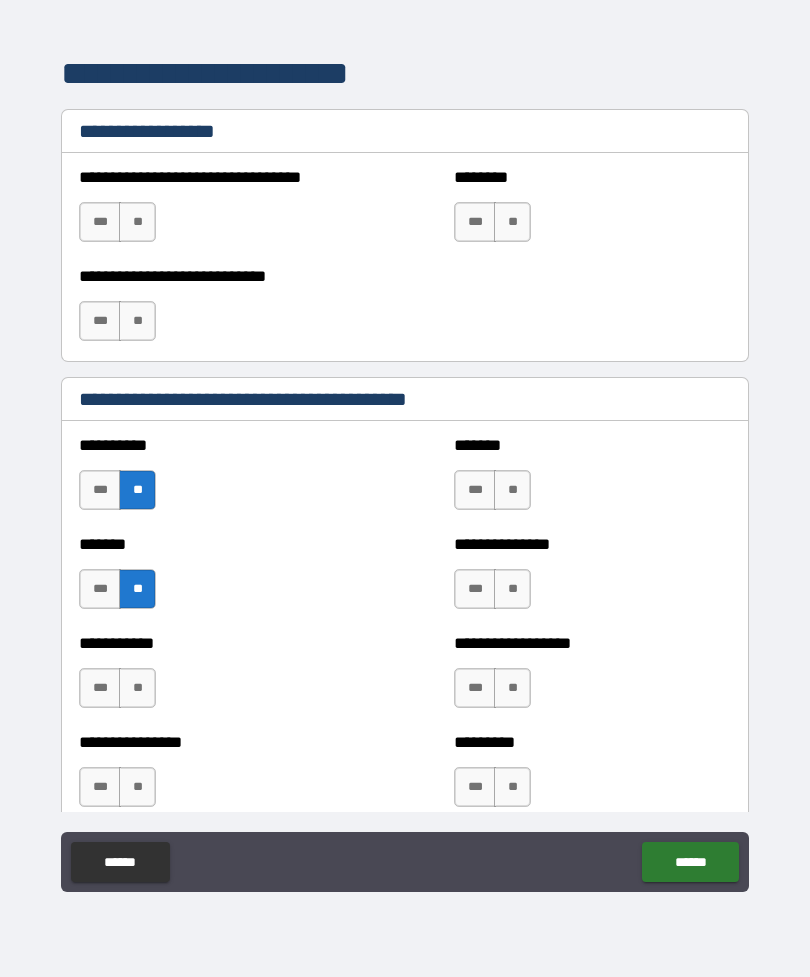 scroll, scrollTop: 1397, scrollLeft: 0, axis: vertical 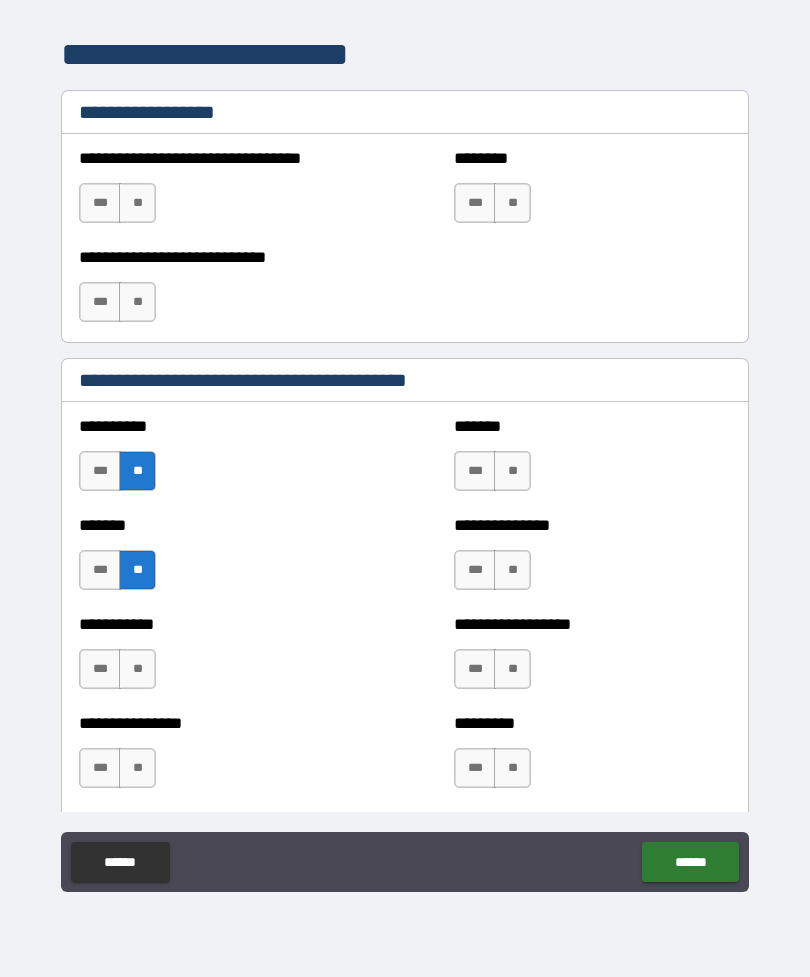click on "**" at bounding box center (137, 669) 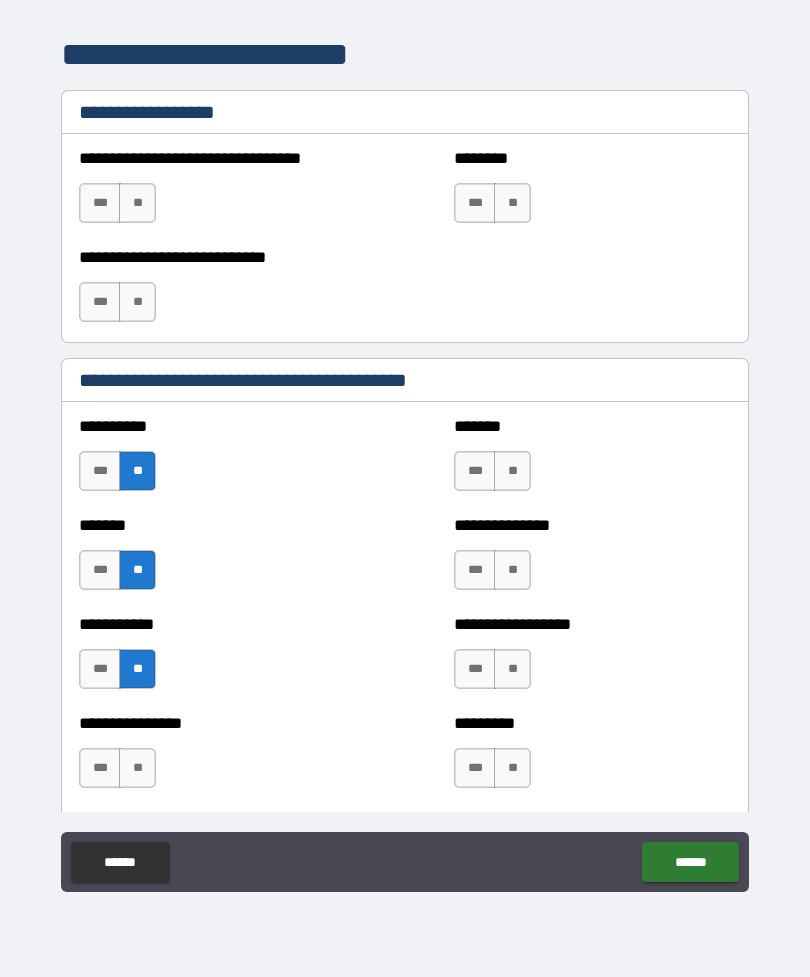 click on "**" at bounding box center (137, 768) 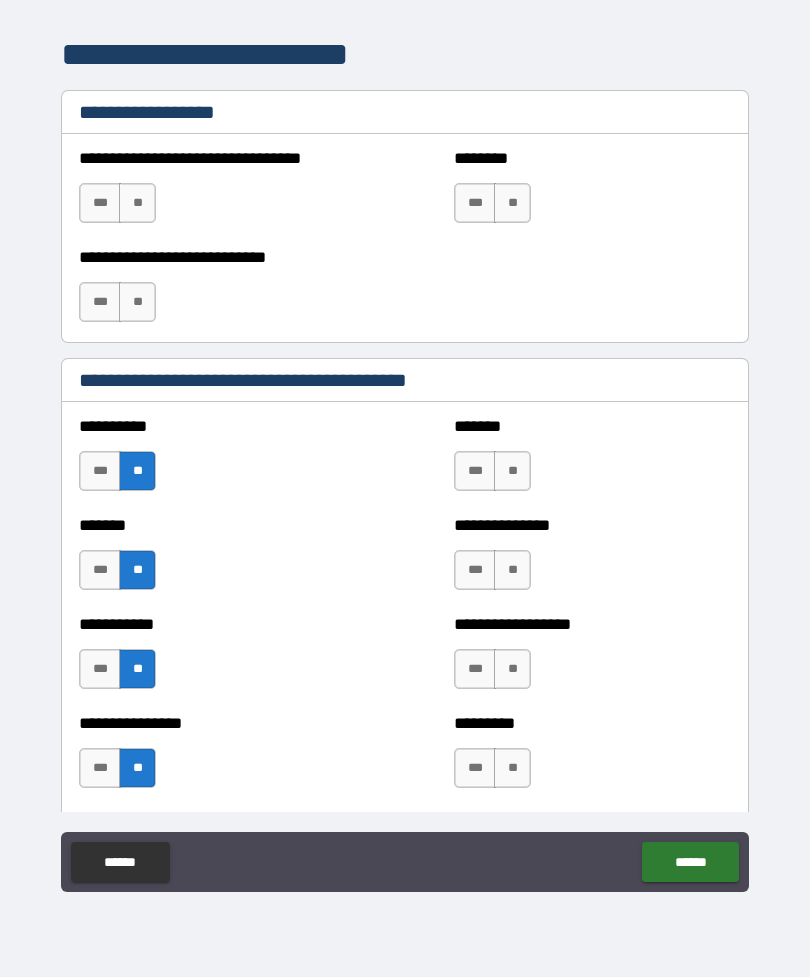 click on "**" at bounding box center [512, 768] 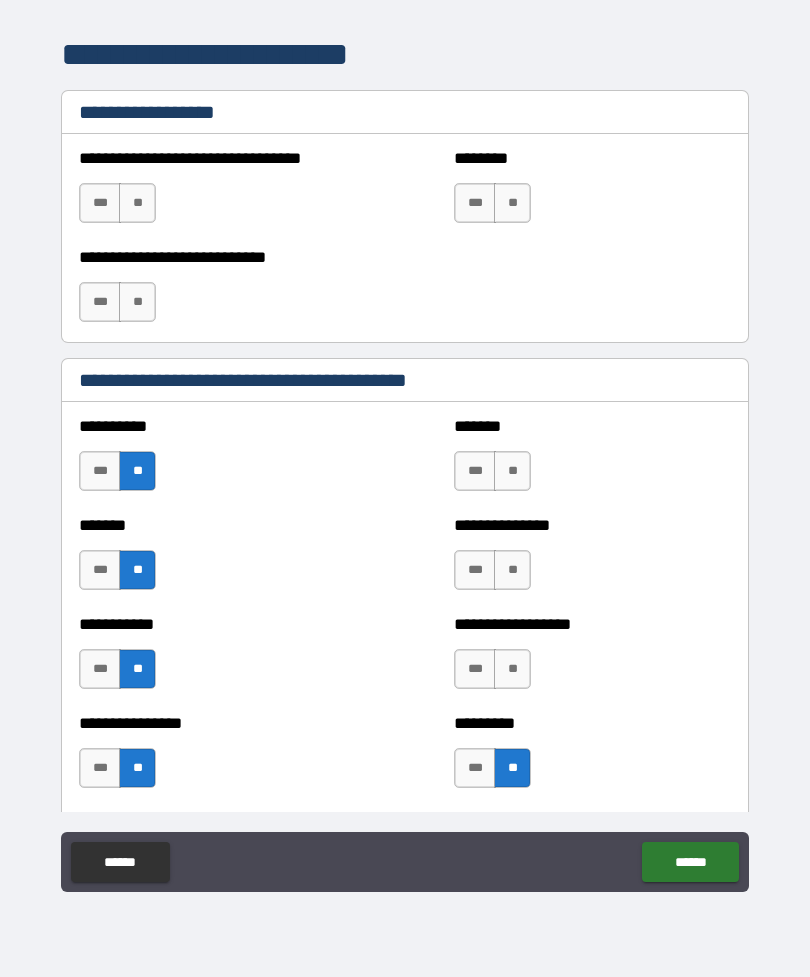 click on "**" at bounding box center (512, 669) 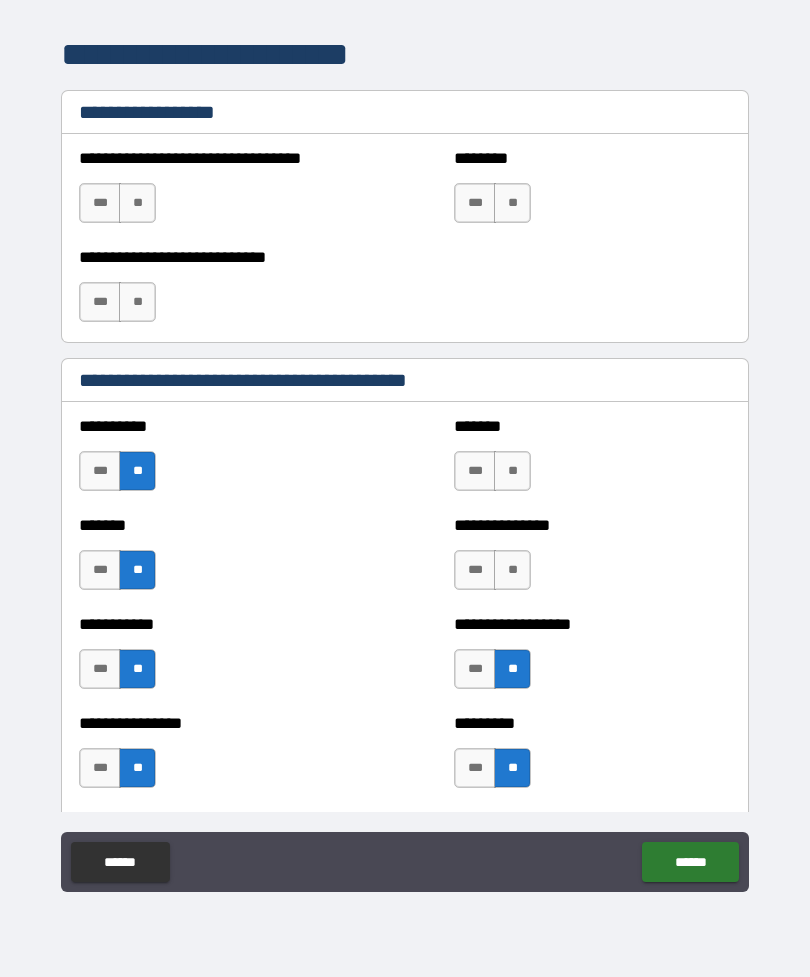 click on "**" at bounding box center (512, 570) 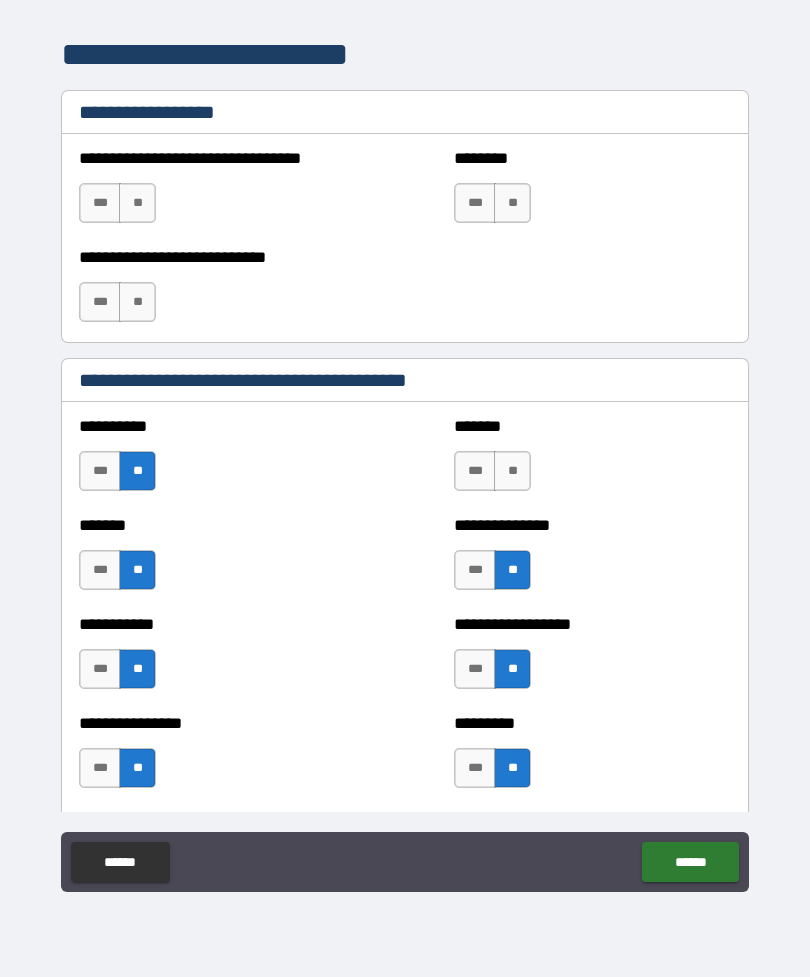 click on "**" at bounding box center (512, 471) 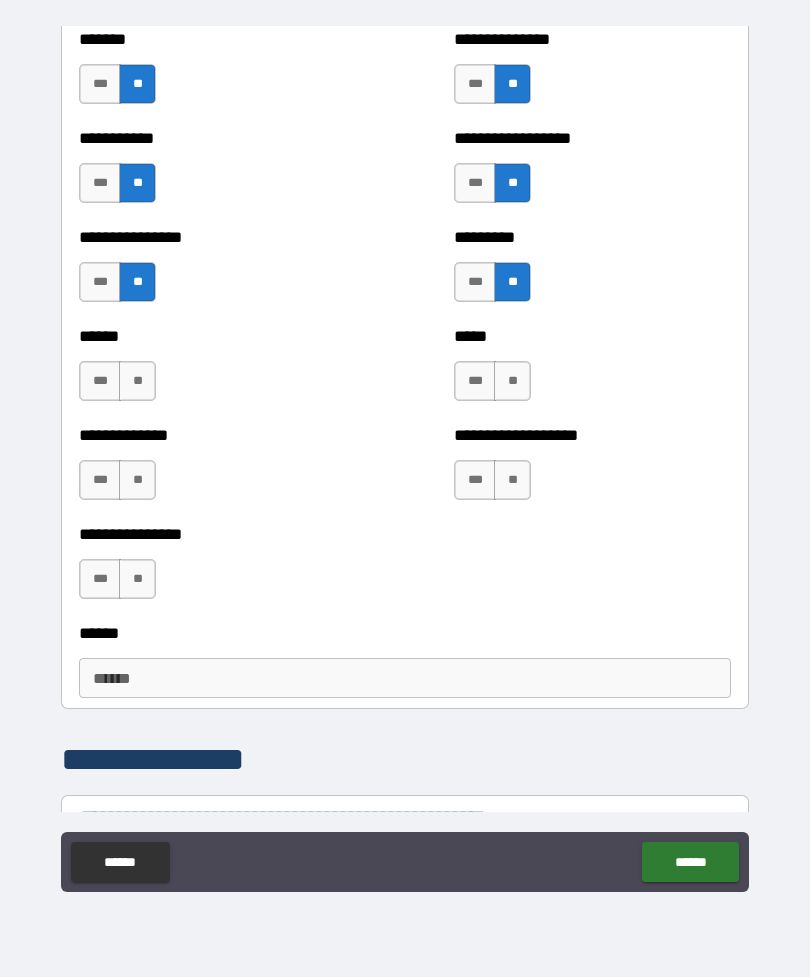 scroll, scrollTop: 1884, scrollLeft: 0, axis: vertical 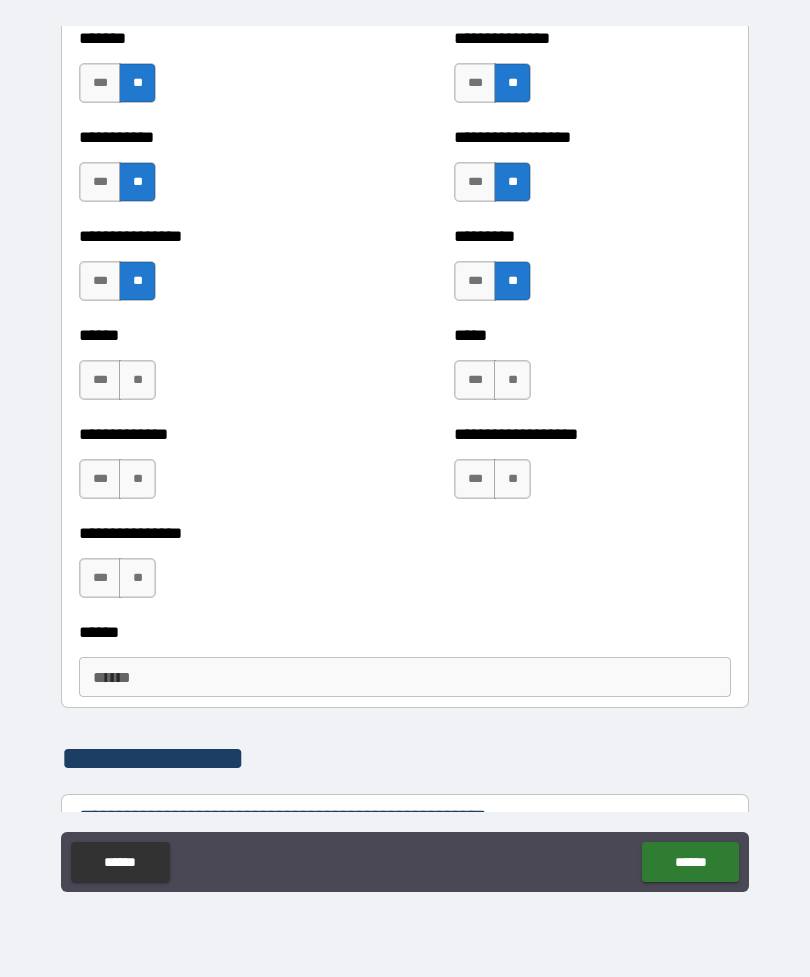 click on "**" at bounding box center [137, 380] 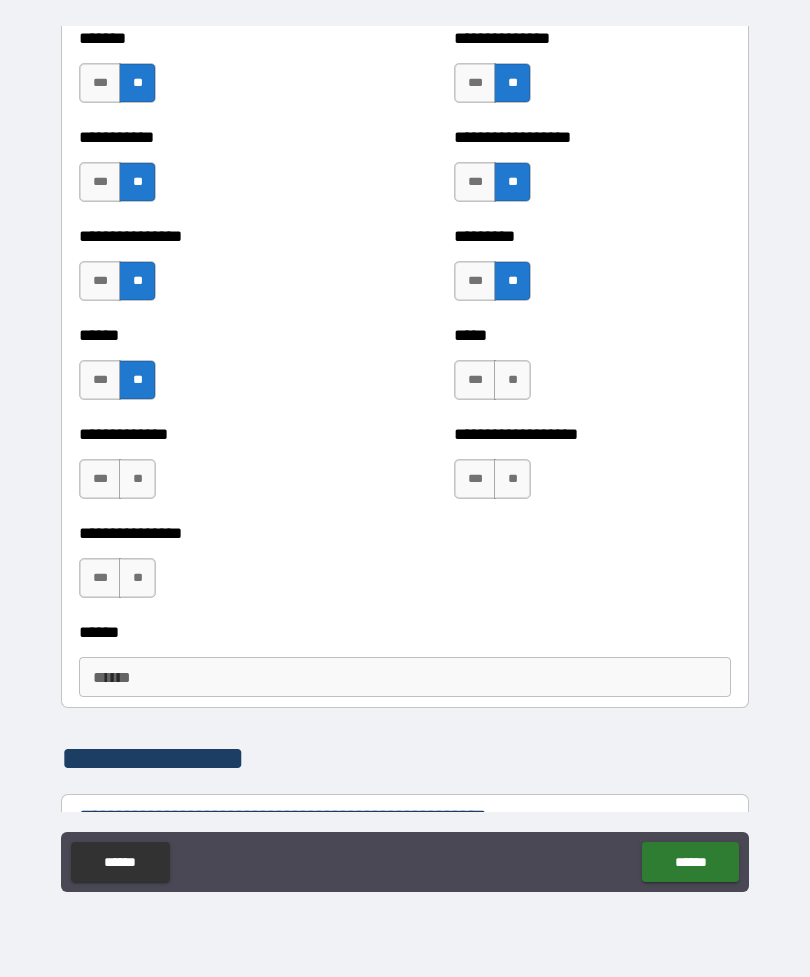 click on "**" at bounding box center [137, 479] 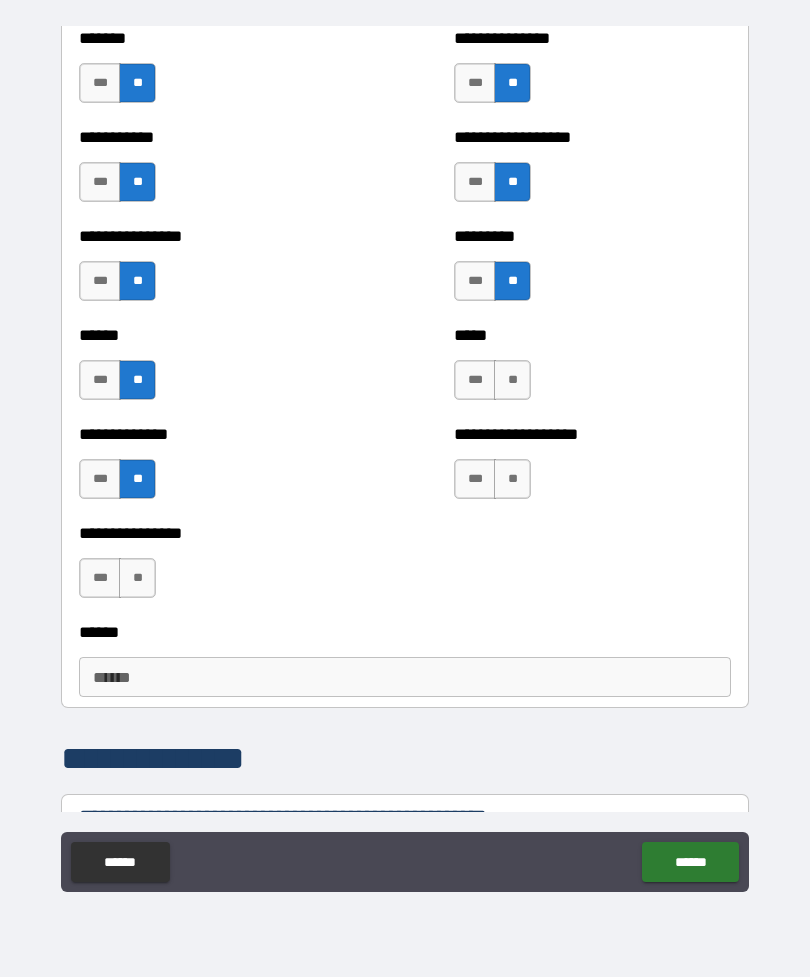 click on "**" at bounding box center [137, 578] 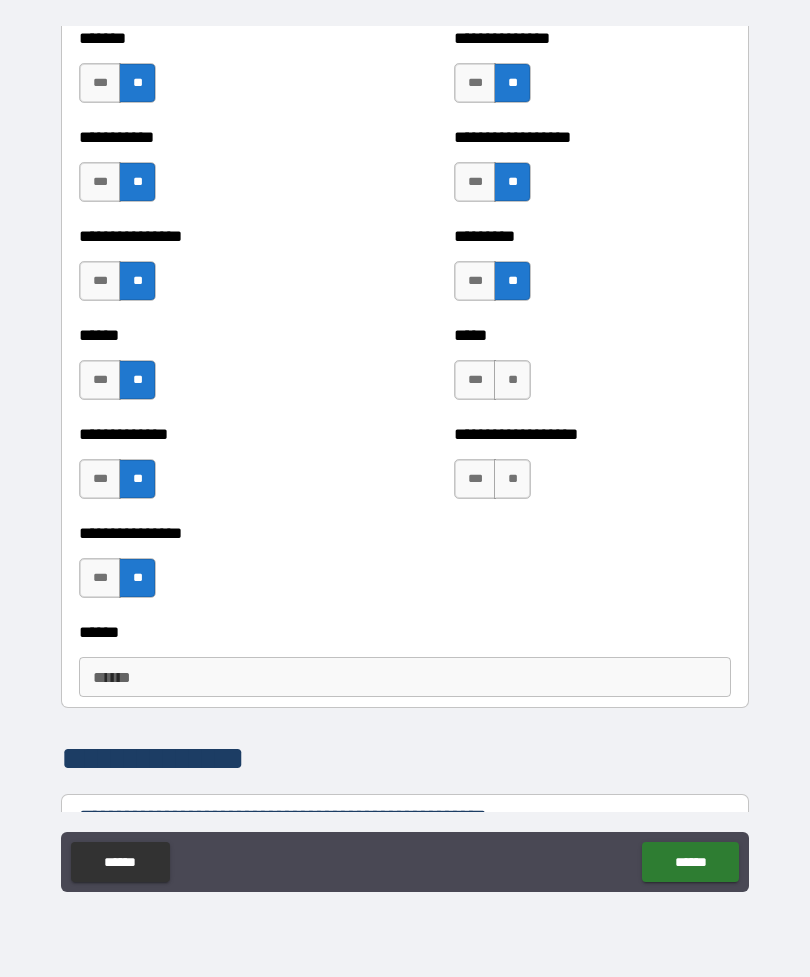 click on "**" at bounding box center (512, 380) 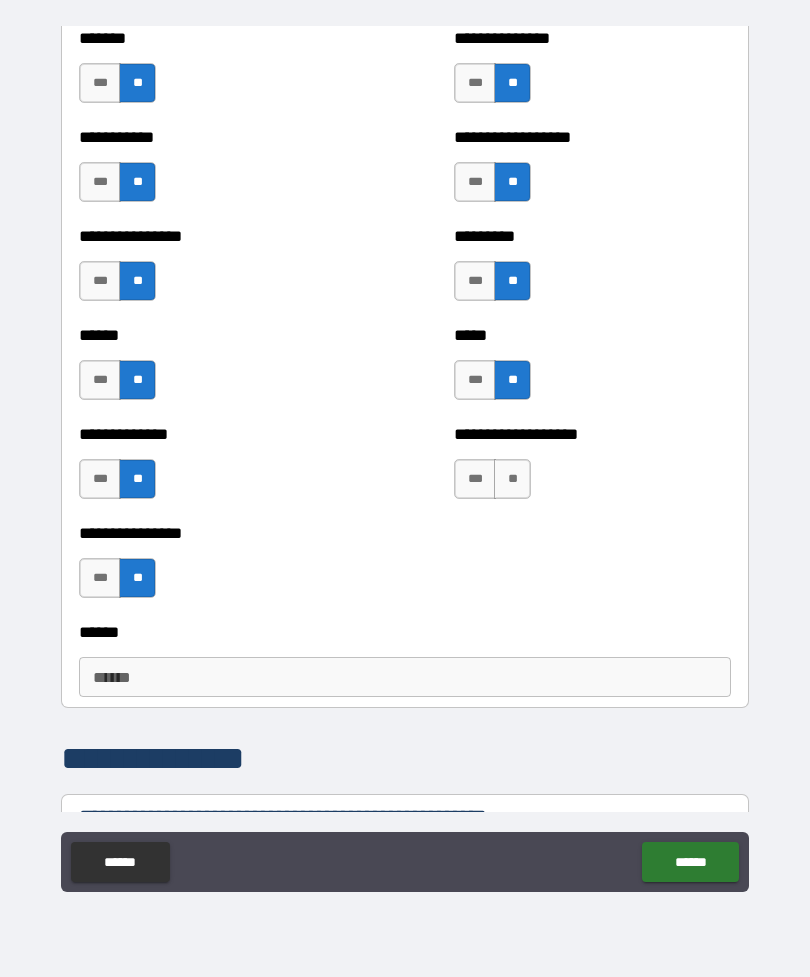 click on "***" at bounding box center [475, 479] 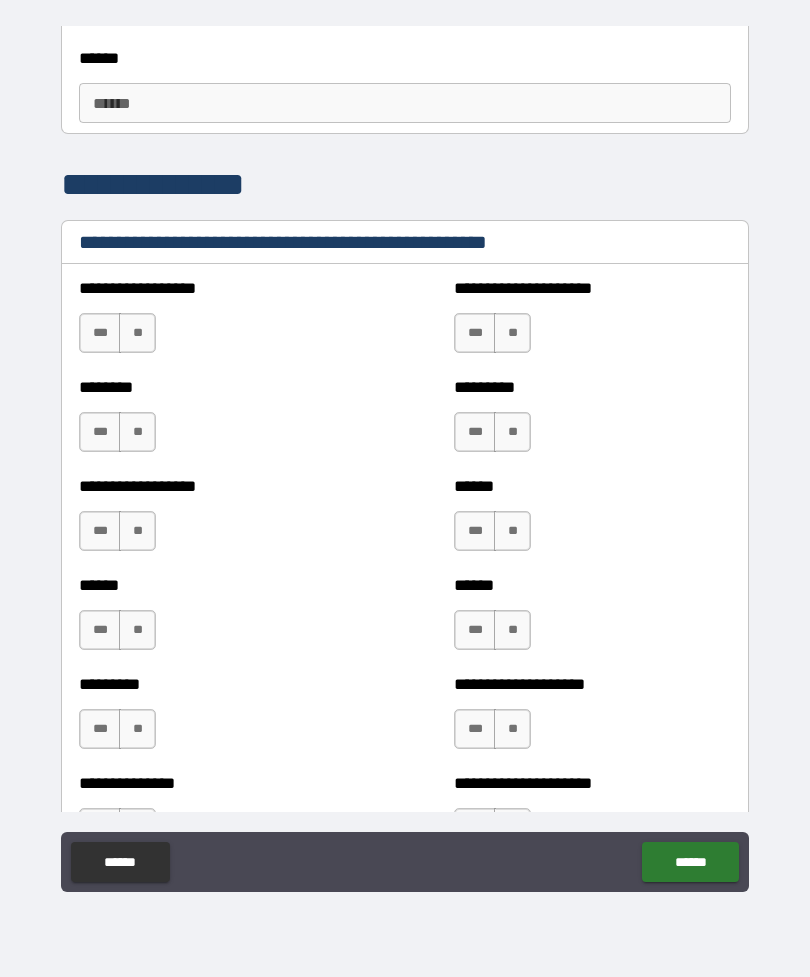scroll, scrollTop: 2462, scrollLeft: 0, axis: vertical 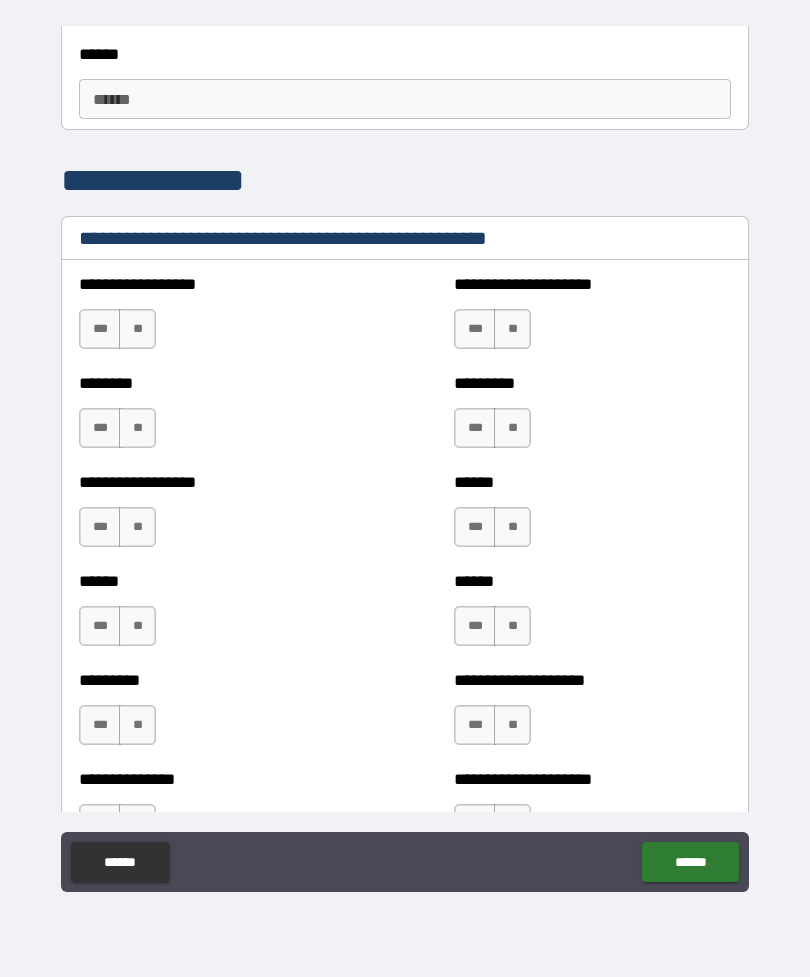 click on "**" at bounding box center [137, 329] 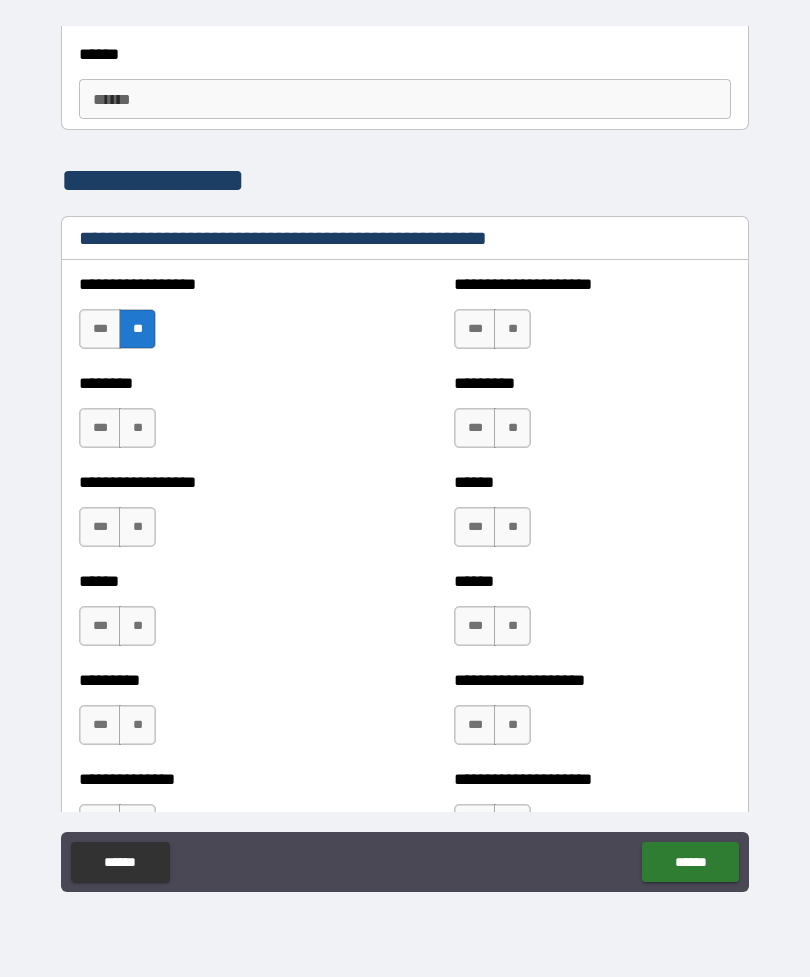 click on "**" at bounding box center (137, 428) 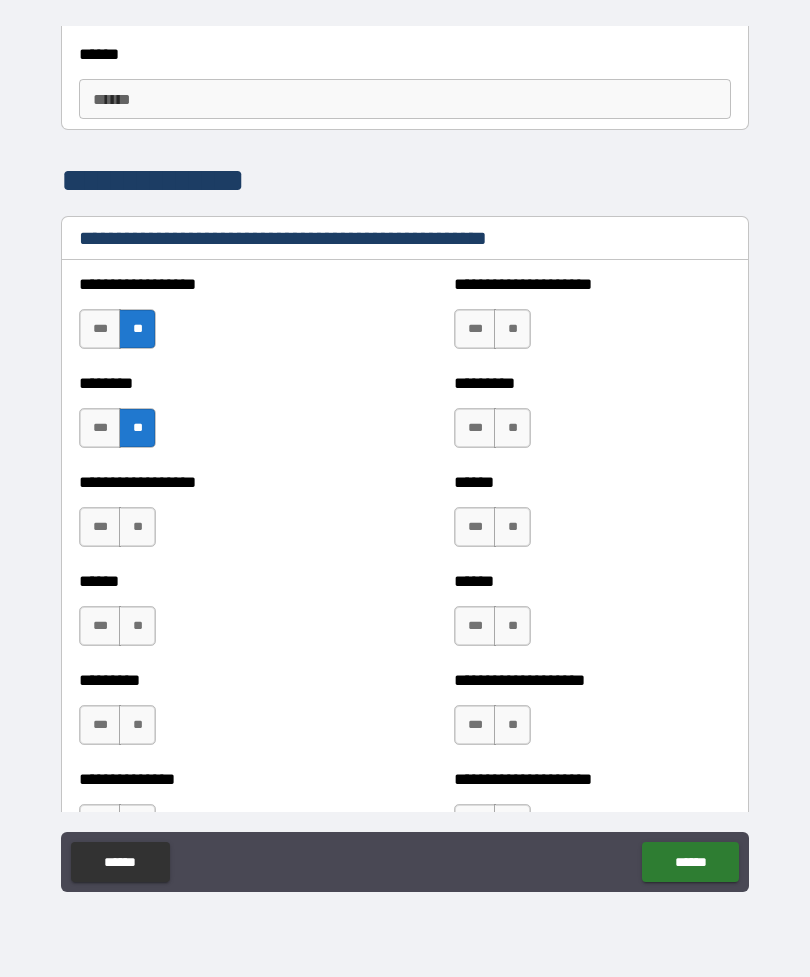 click on "**" at bounding box center (137, 527) 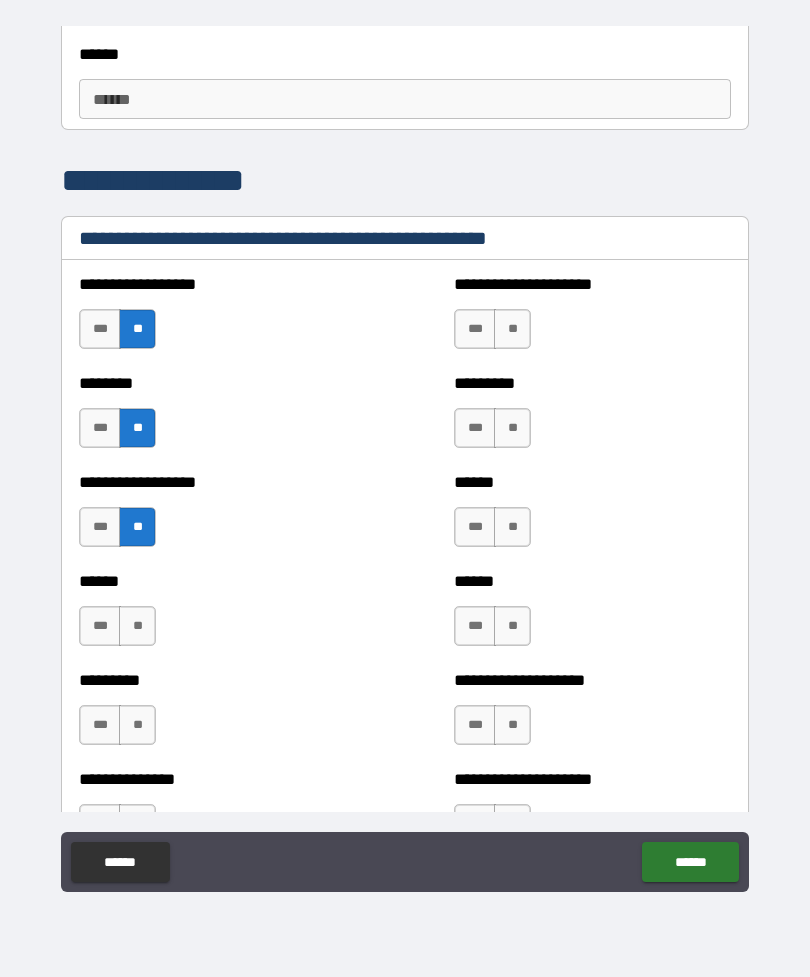 click on "**" at bounding box center (137, 626) 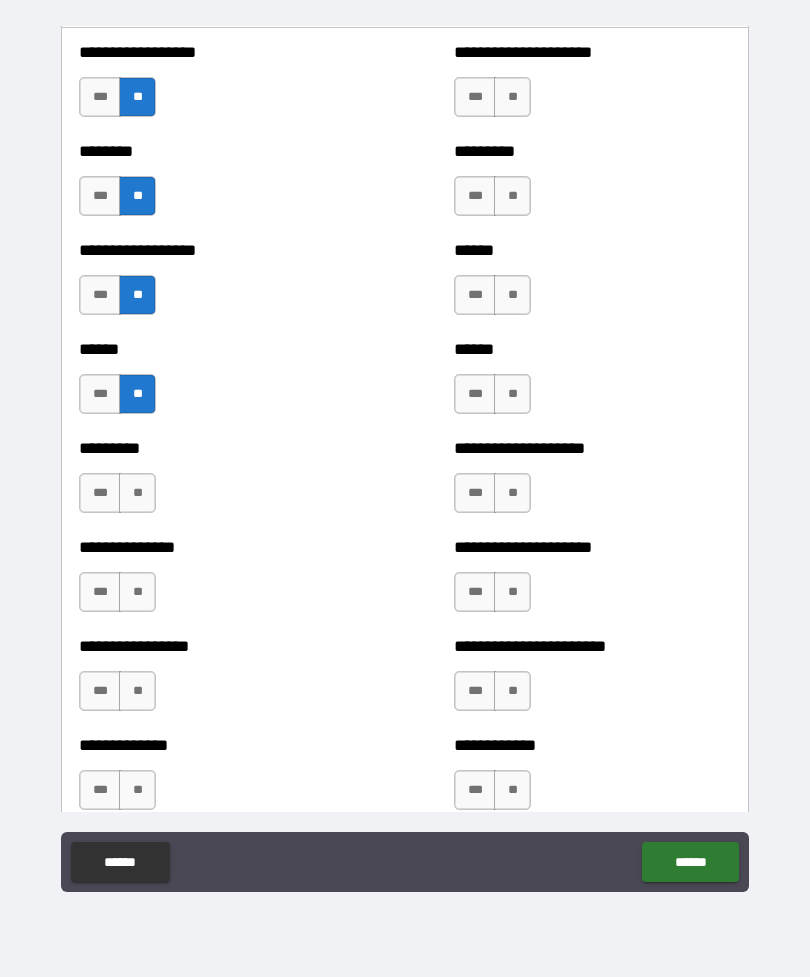 scroll, scrollTop: 2699, scrollLeft: 0, axis: vertical 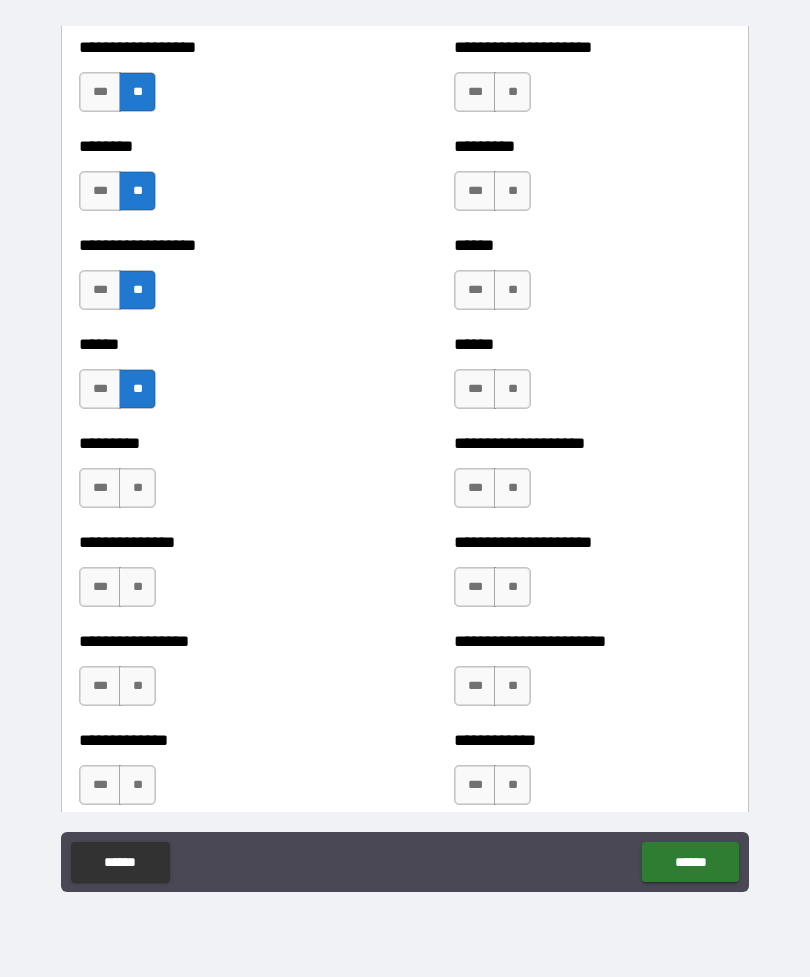 click on "**" at bounding box center [137, 488] 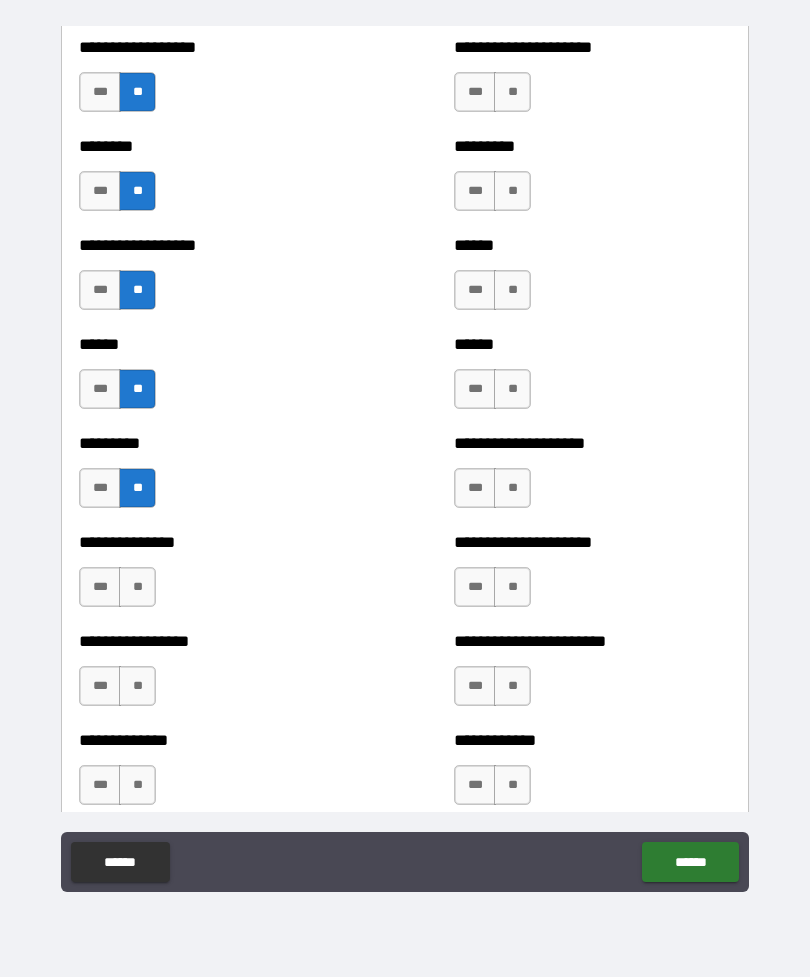 click on "***" at bounding box center (100, 587) 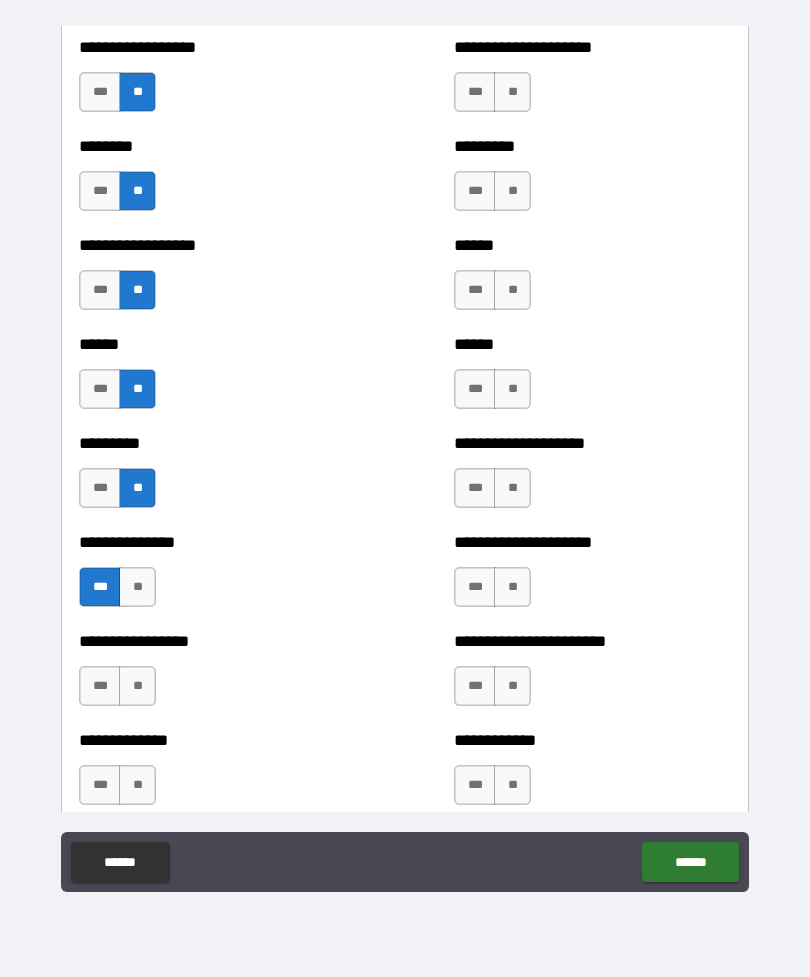 click on "**" at bounding box center [137, 587] 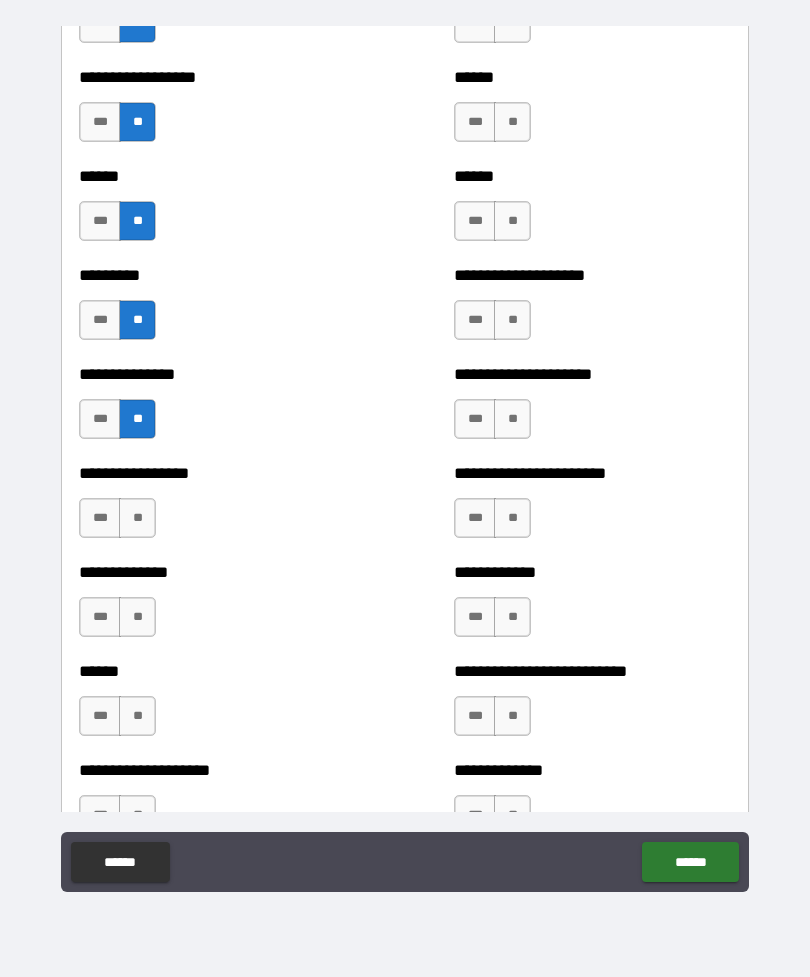 scroll, scrollTop: 2879, scrollLeft: 0, axis: vertical 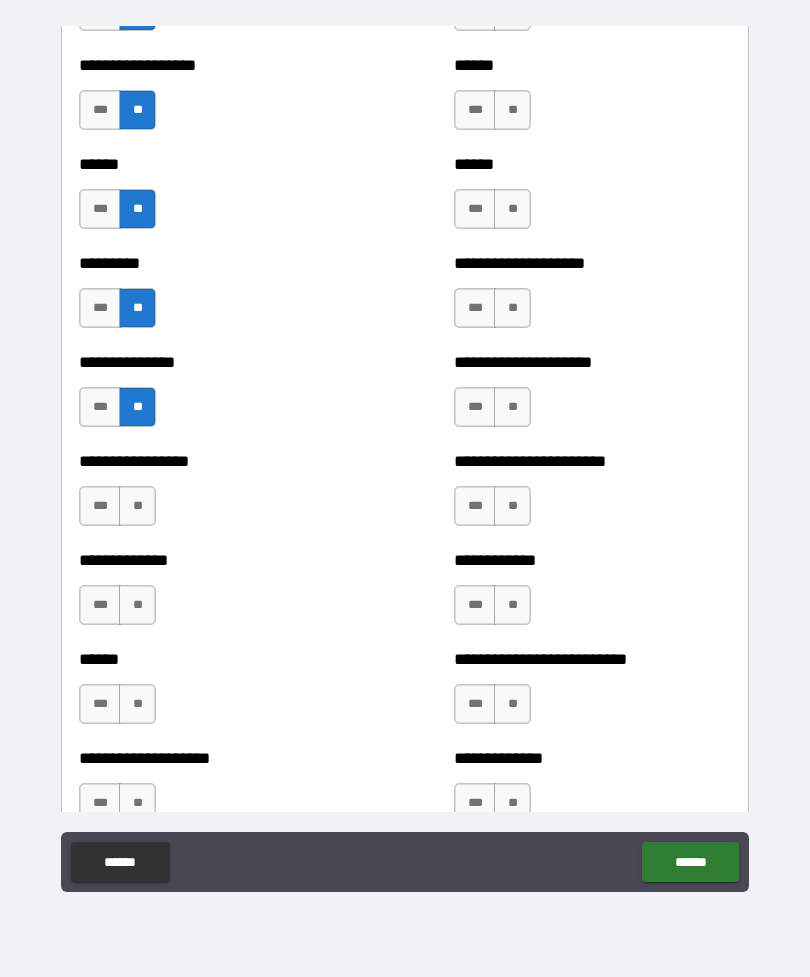 click on "**" at bounding box center (137, 506) 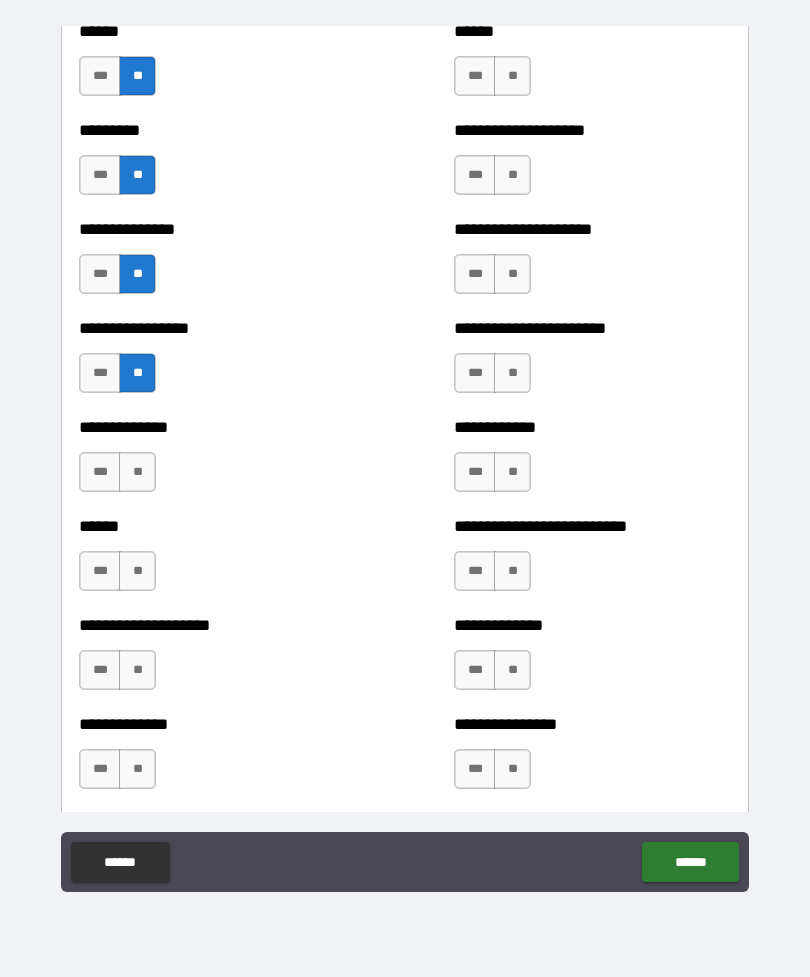 scroll, scrollTop: 3036, scrollLeft: 0, axis: vertical 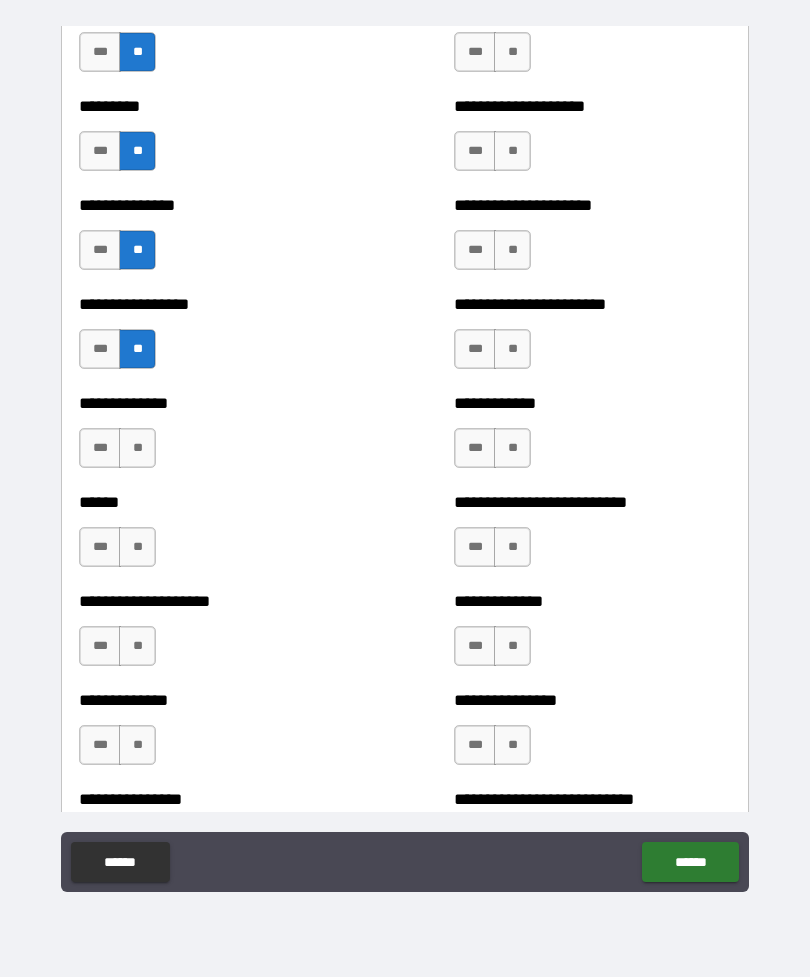 click on "**" at bounding box center (137, 448) 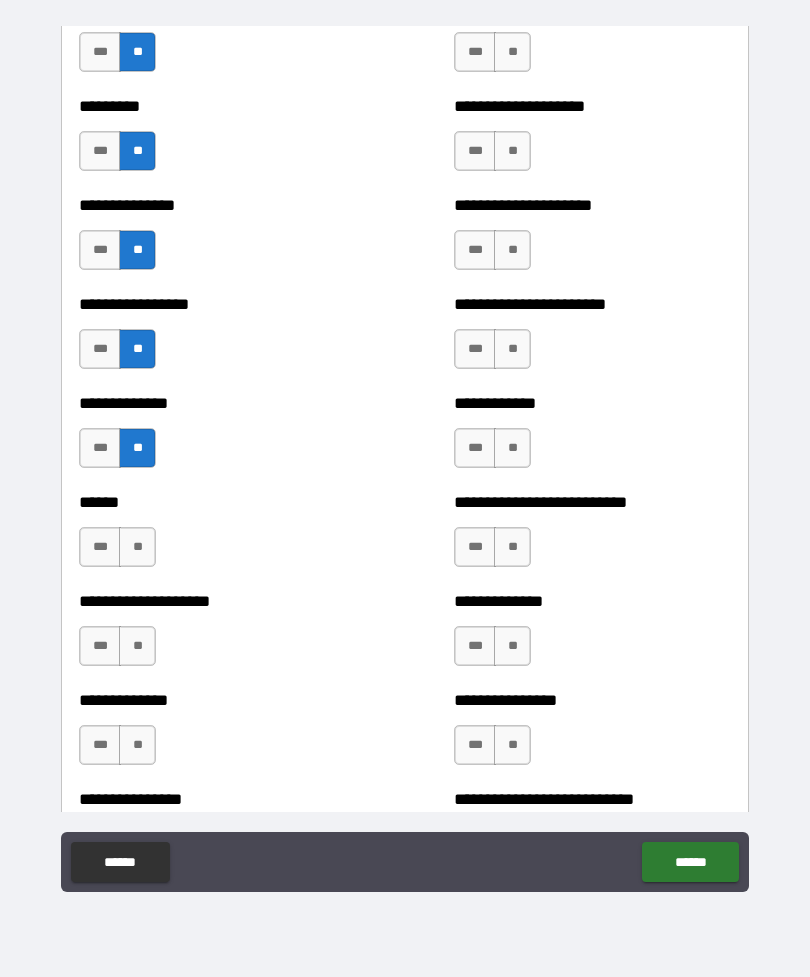click on "**" at bounding box center [137, 547] 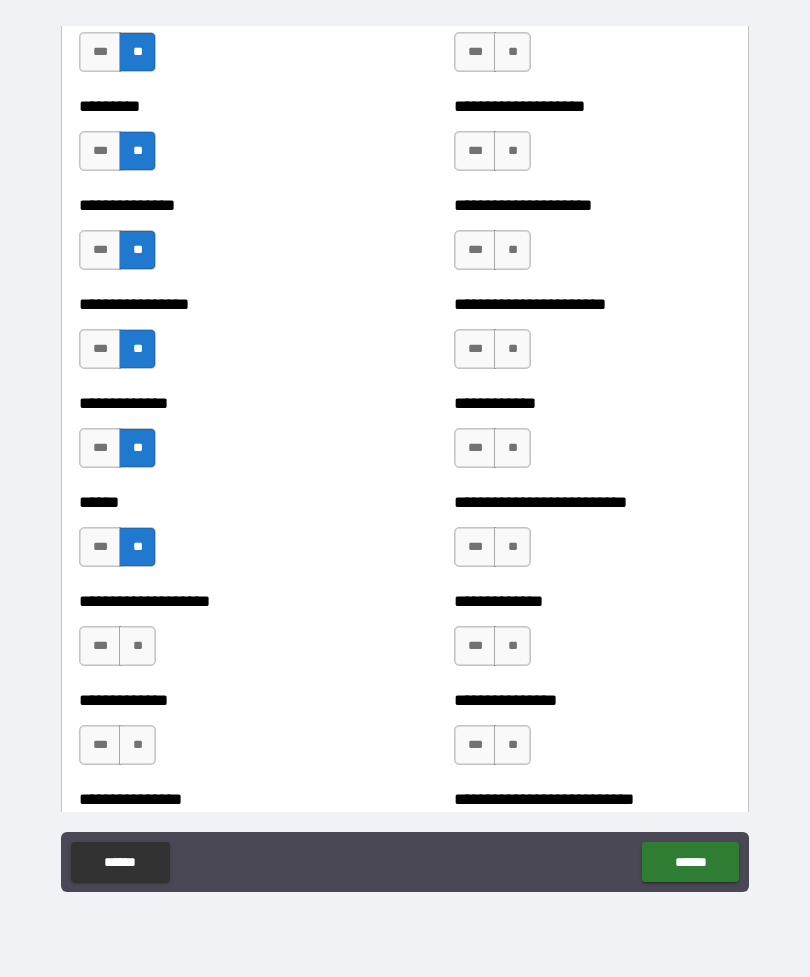 click on "**" at bounding box center [137, 646] 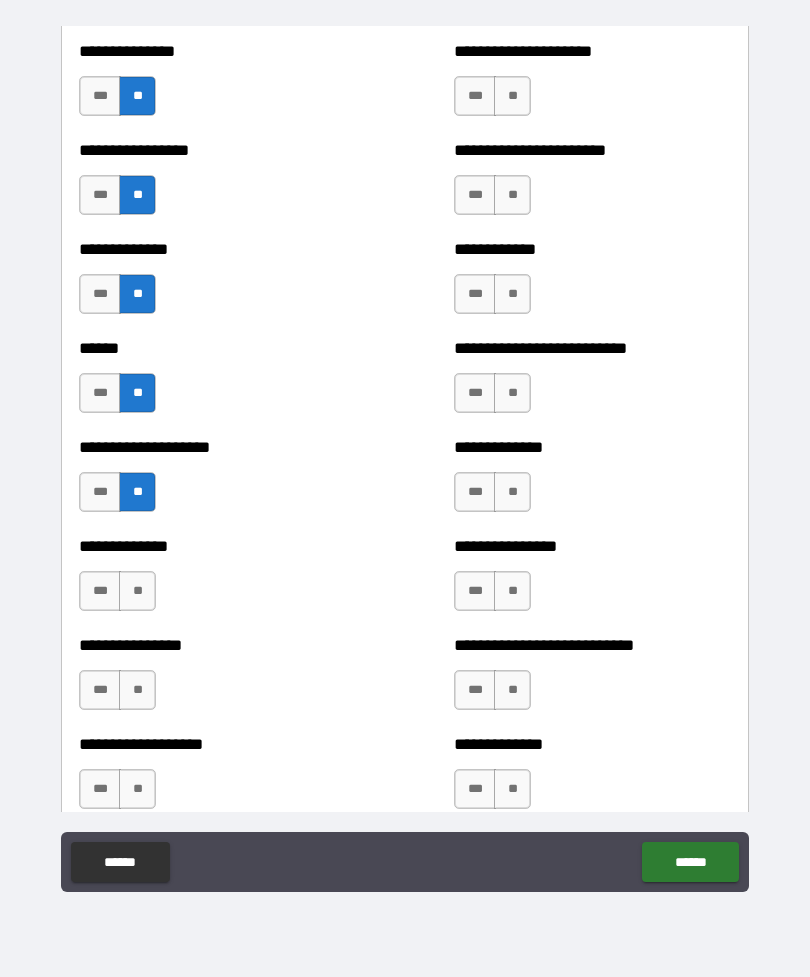 scroll, scrollTop: 3191, scrollLeft: 0, axis: vertical 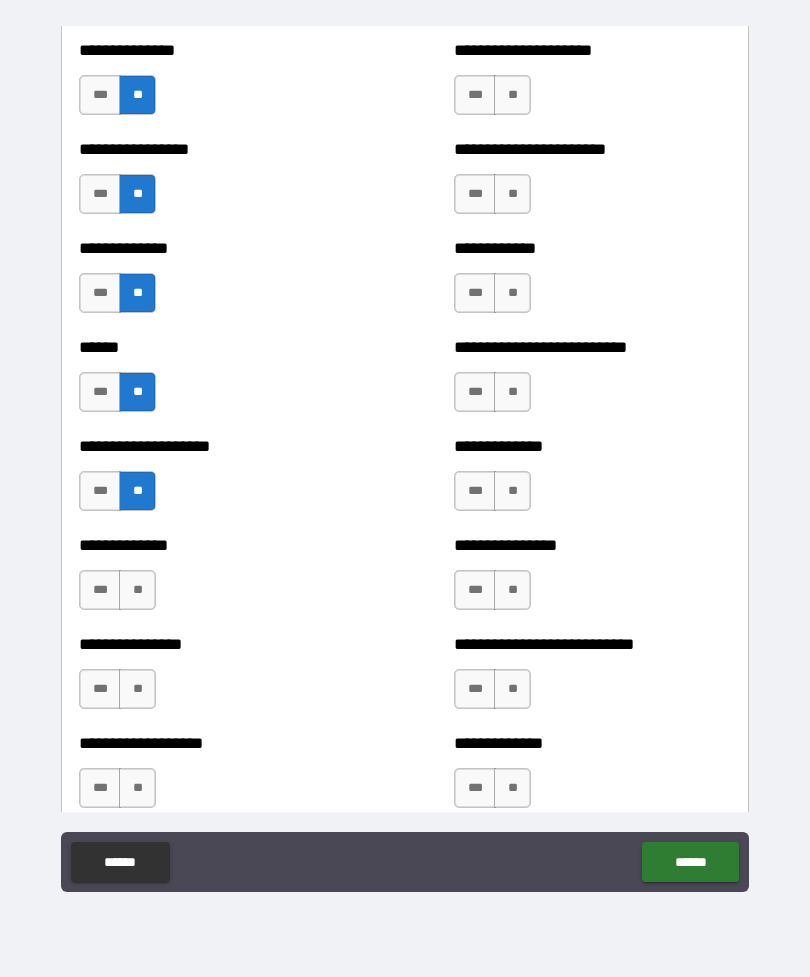 click on "**" at bounding box center [137, 590] 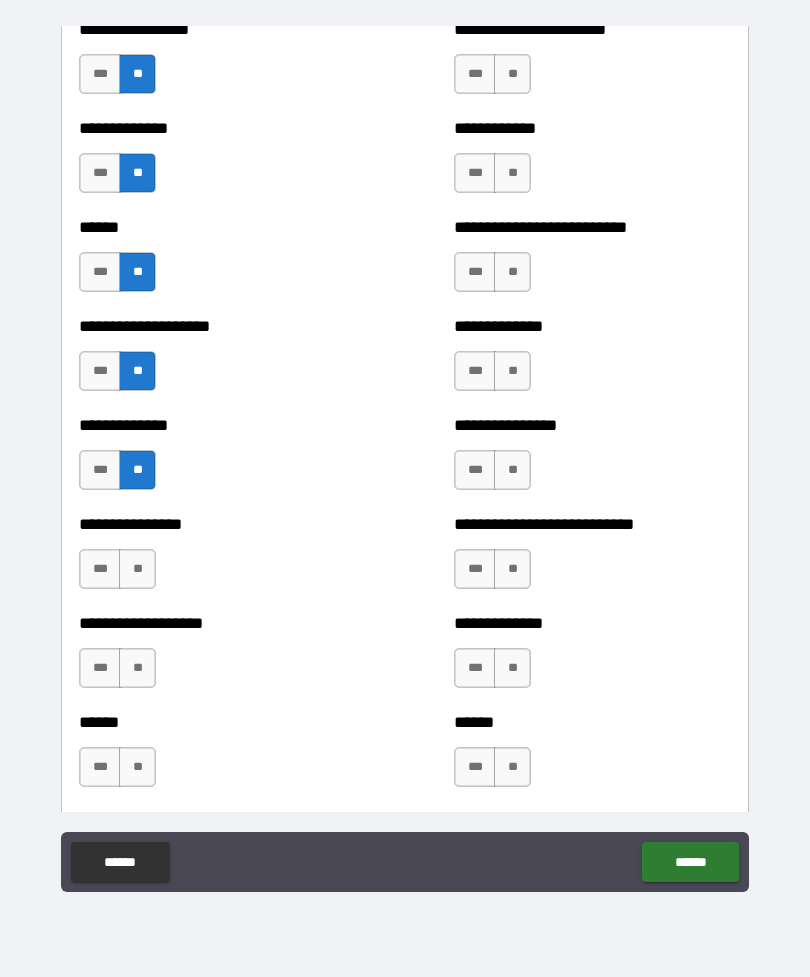 scroll, scrollTop: 3313, scrollLeft: 0, axis: vertical 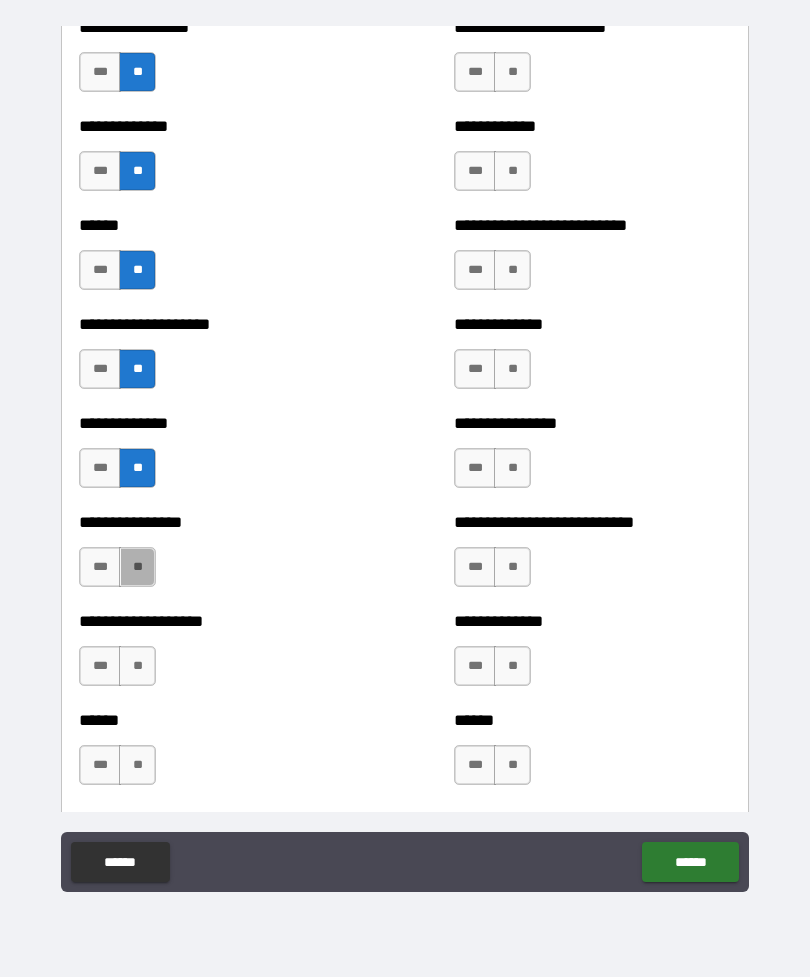 click on "**" at bounding box center (137, 567) 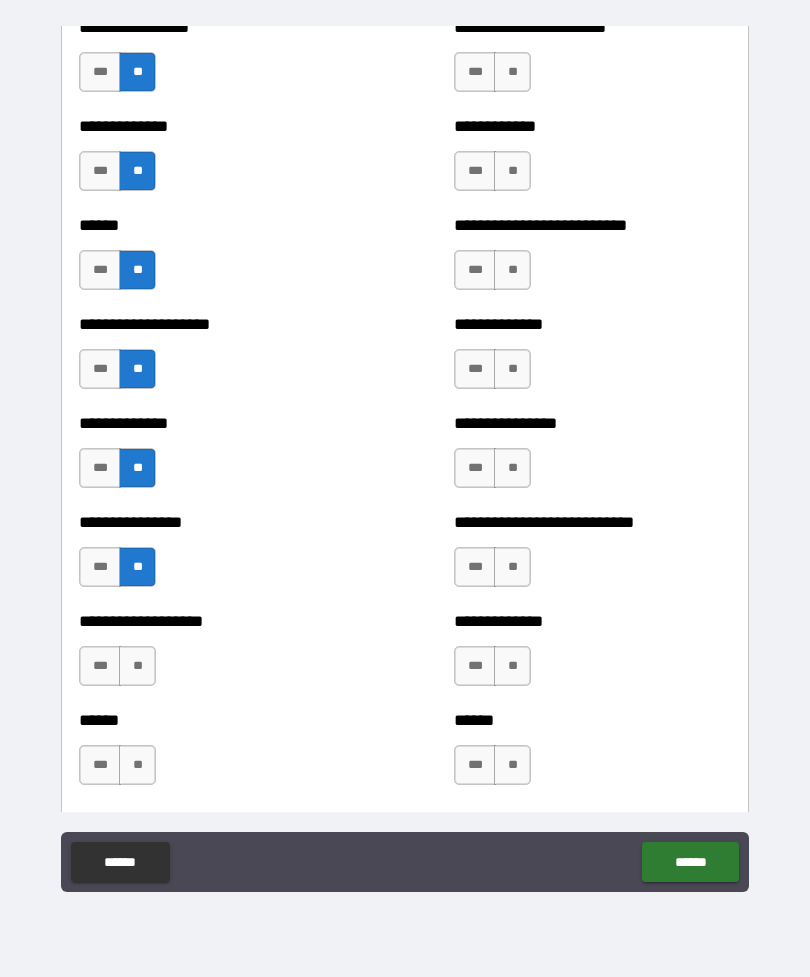 click on "**" at bounding box center [137, 666] 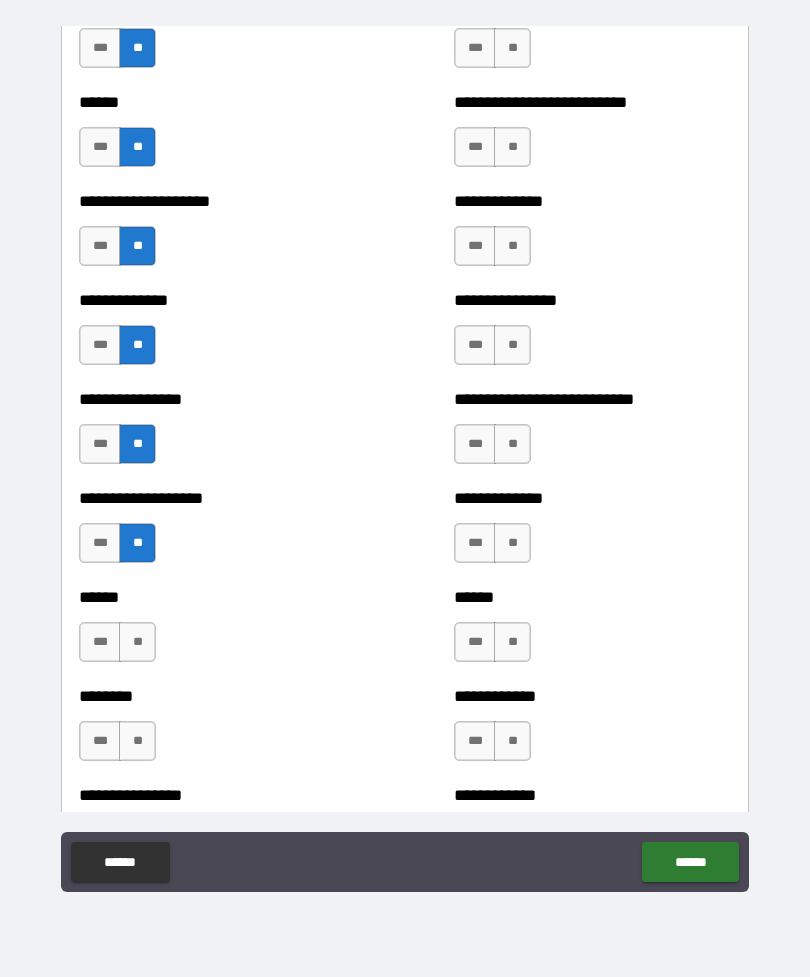 click on "**" at bounding box center (137, 642) 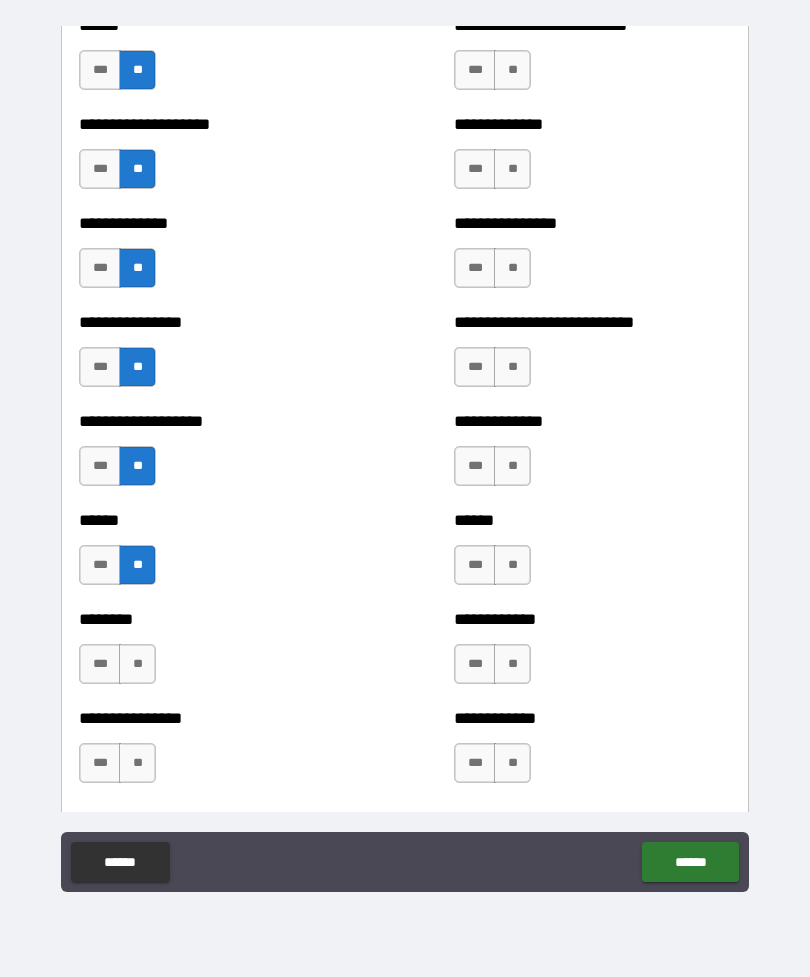 scroll, scrollTop: 3590, scrollLeft: 0, axis: vertical 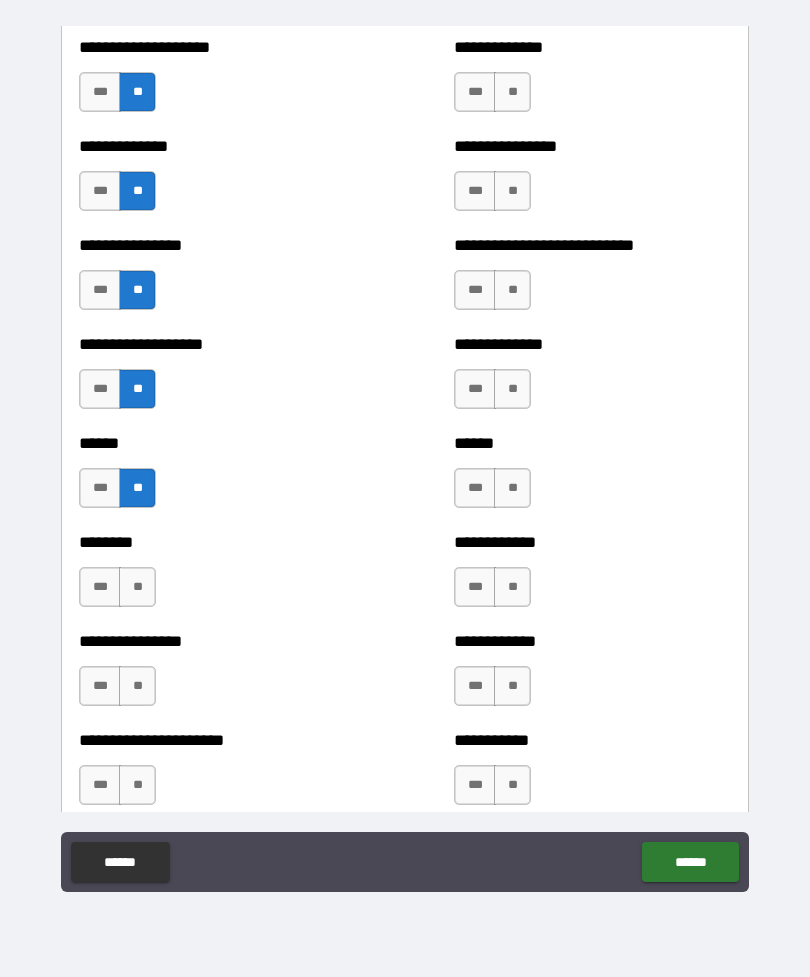 click on "**" at bounding box center [137, 587] 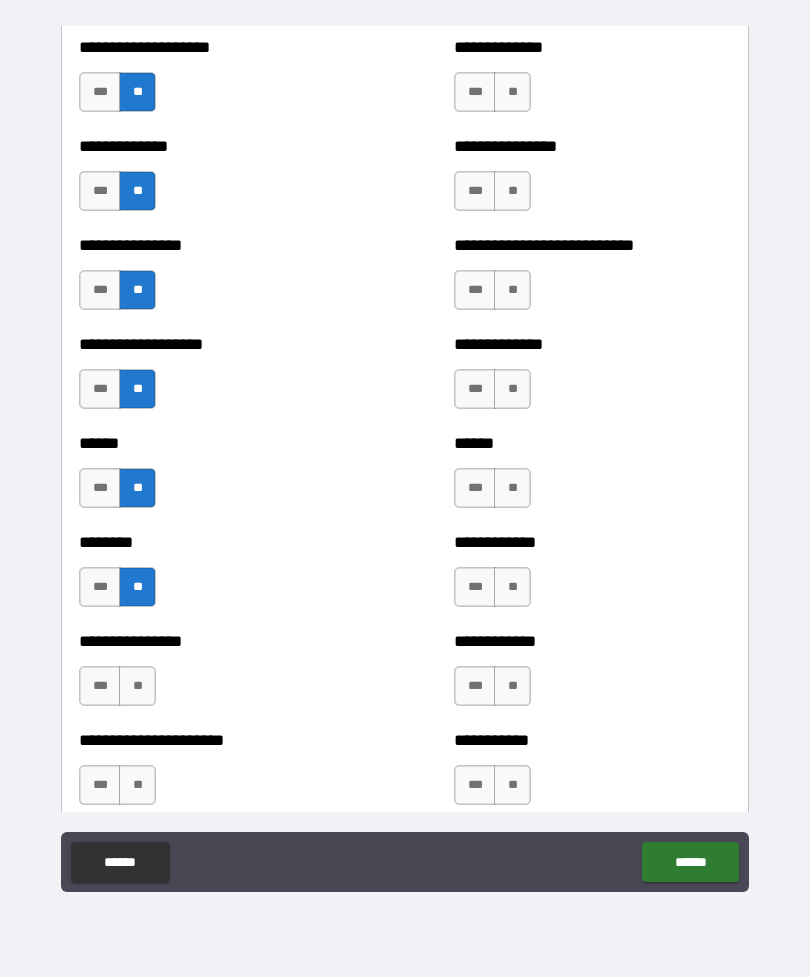click on "**" at bounding box center [137, 686] 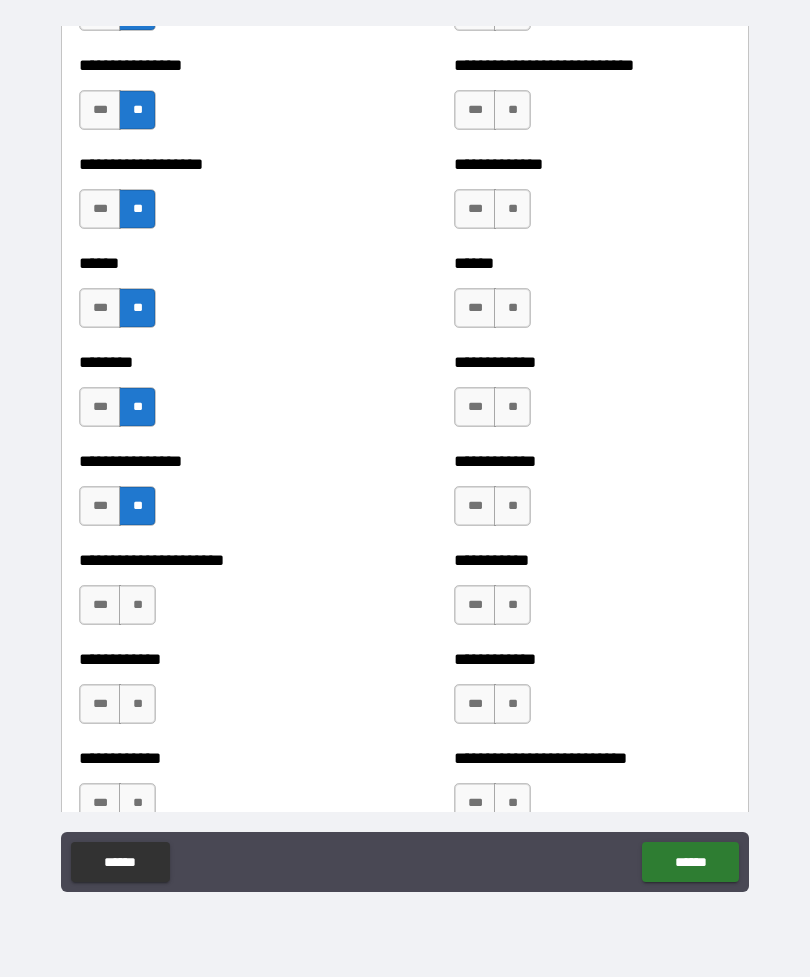 scroll, scrollTop: 3771, scrollLeft: 0, axis: vertical 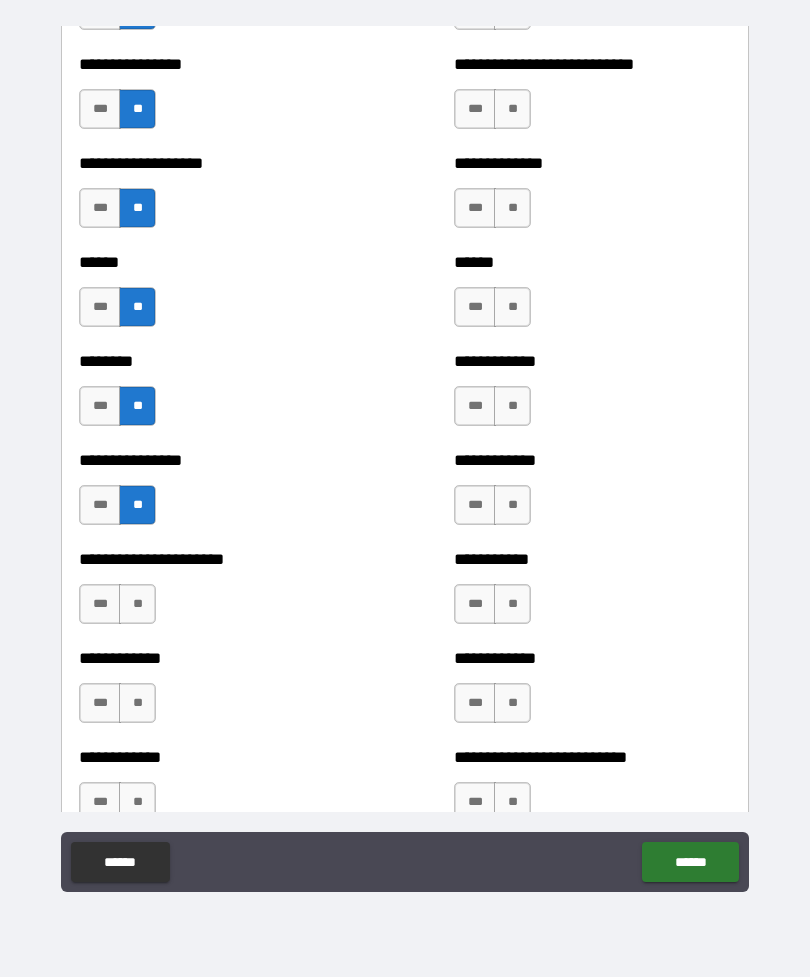 click on "**" at bounding box center (137, 604) 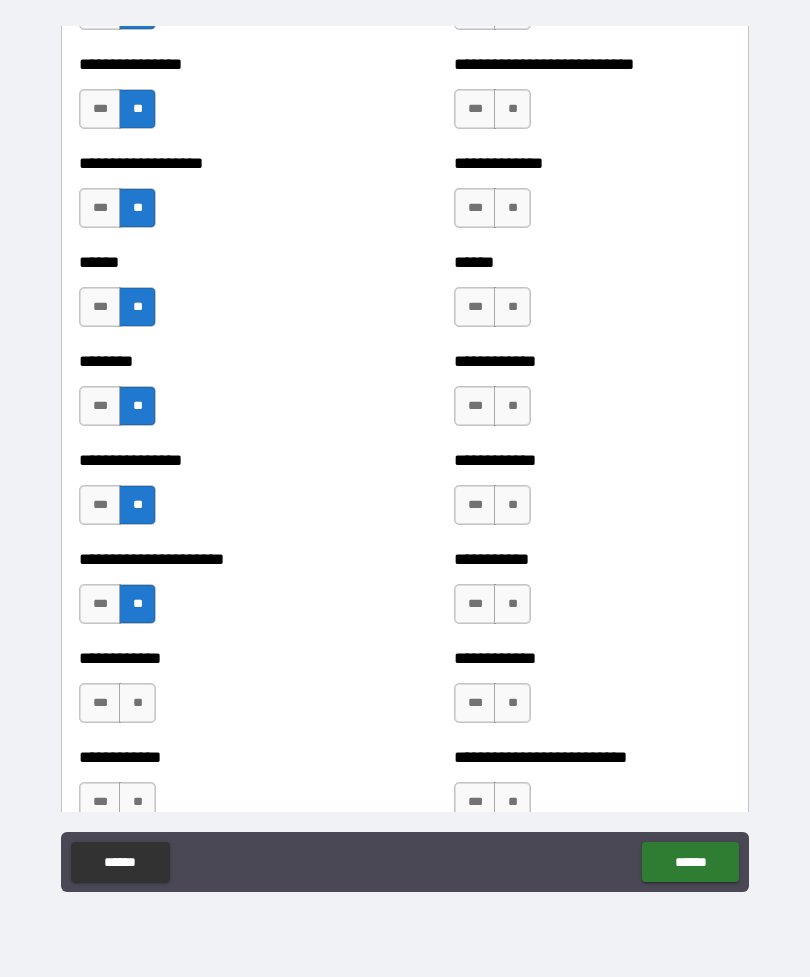 click on "**" at bounding box center (137, 703) 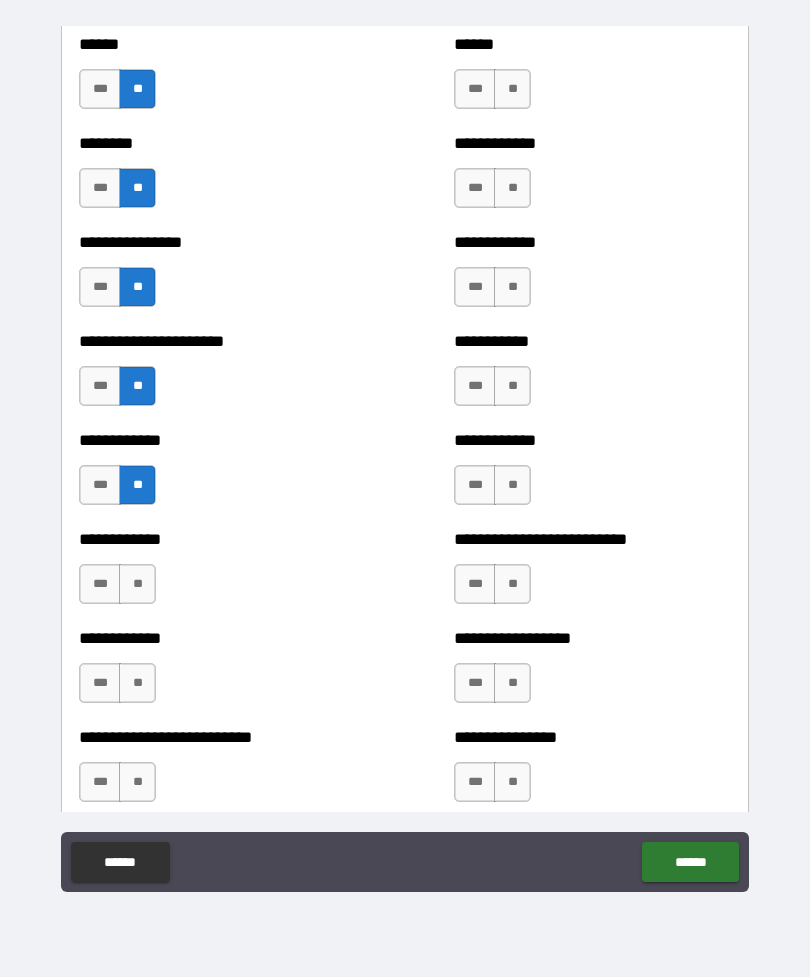 scroll, scrollTop: 3996, scrollLeft: 0, axis: vertical 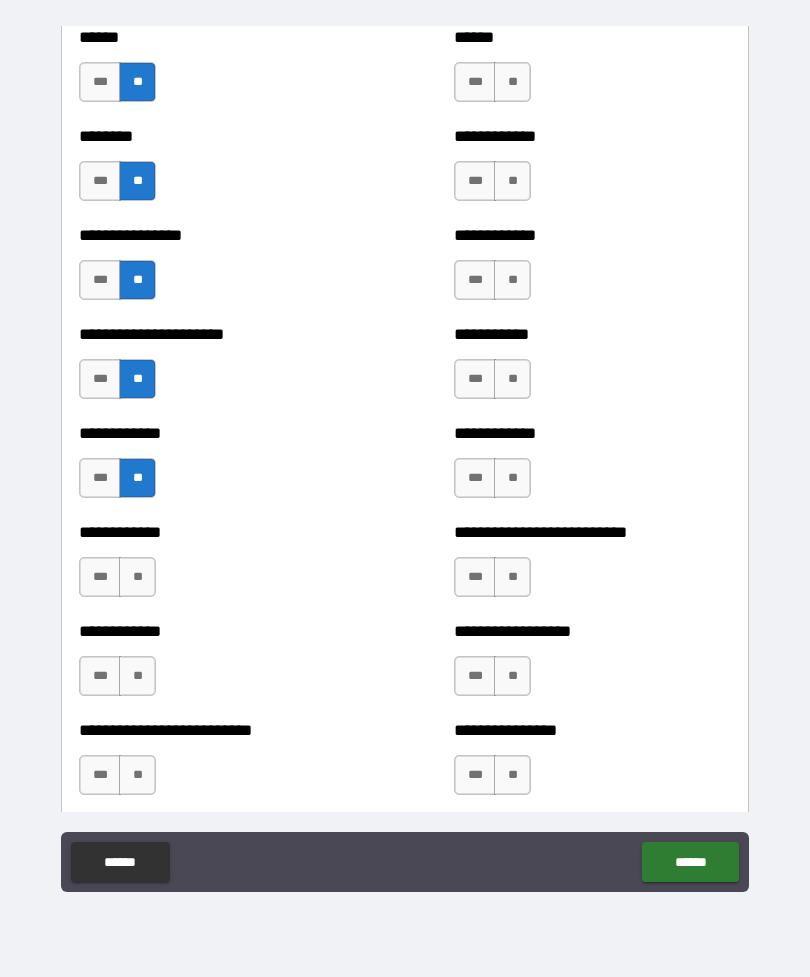 click on "**" at bounding box center (137, 577) 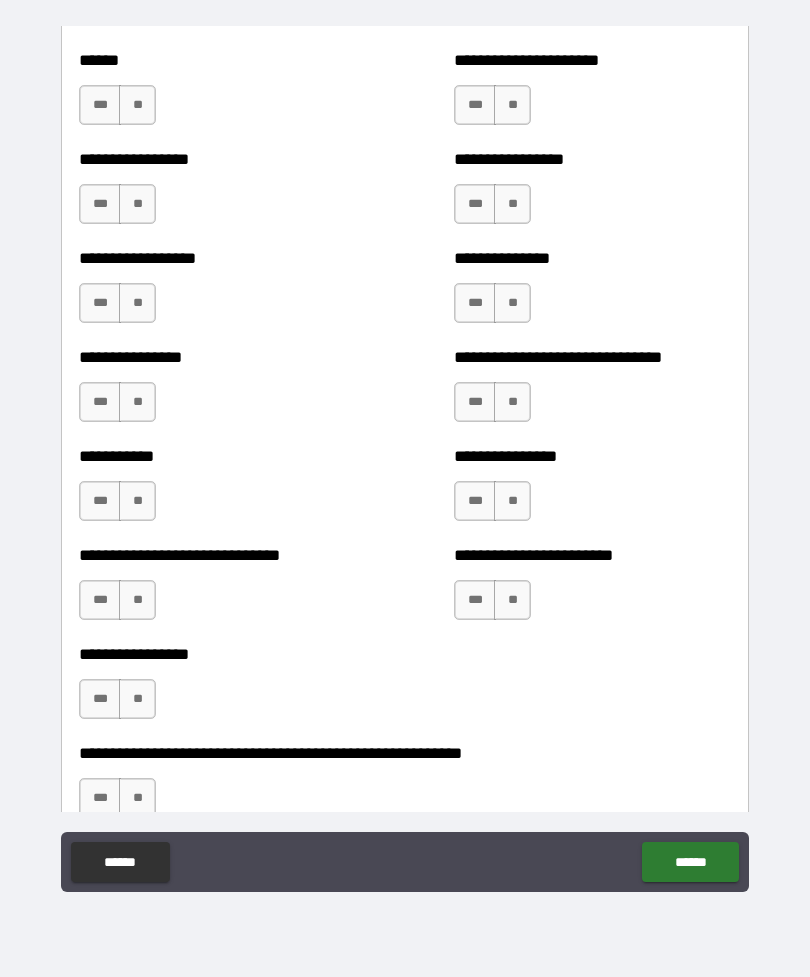 scroll, scrollTop: 4758, scrollLeft: 0, axis: vertical 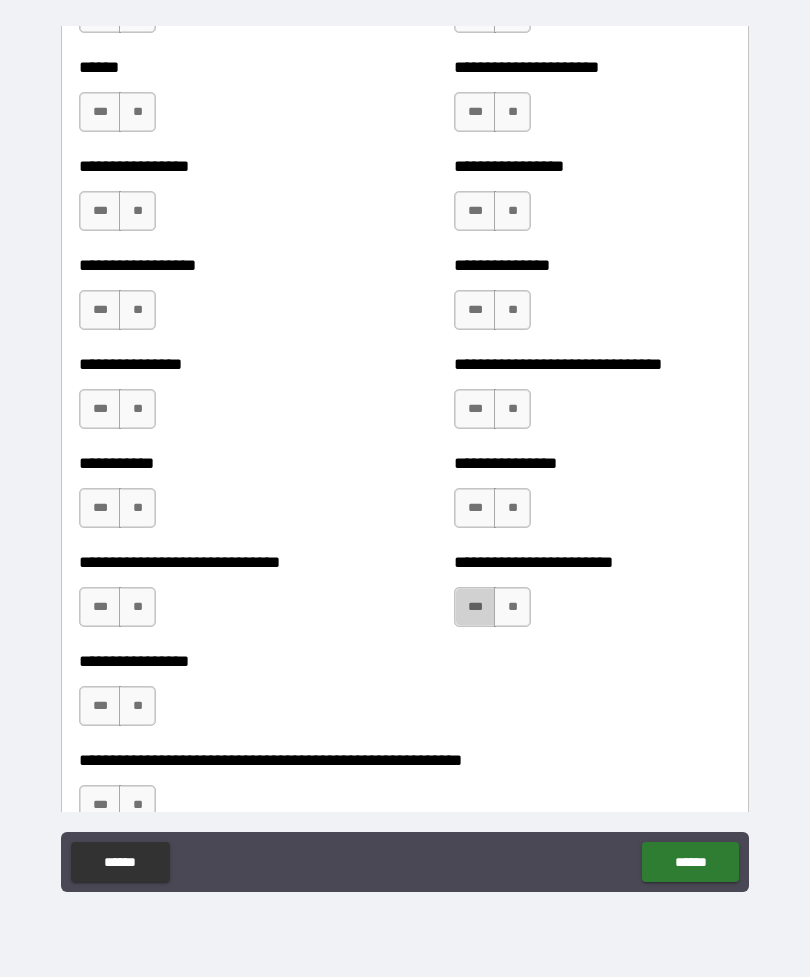 click on "***" at bounding box center [475, 607] 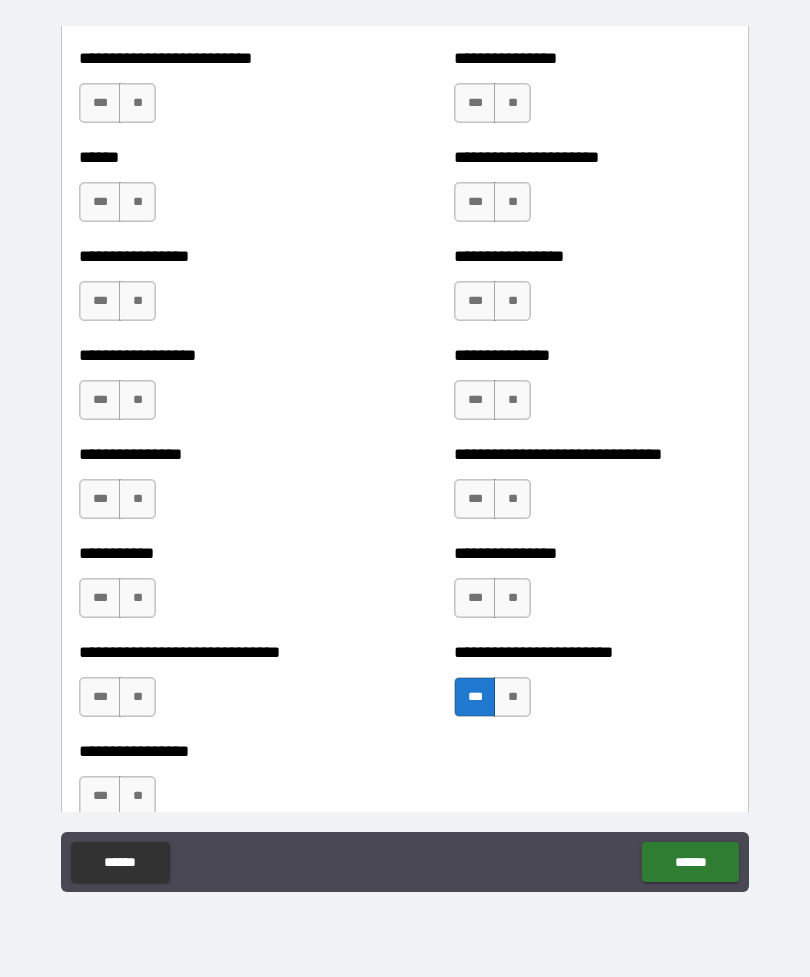 scroll, scrollTop: 4664, scrollLeft: 0, axis: vertical 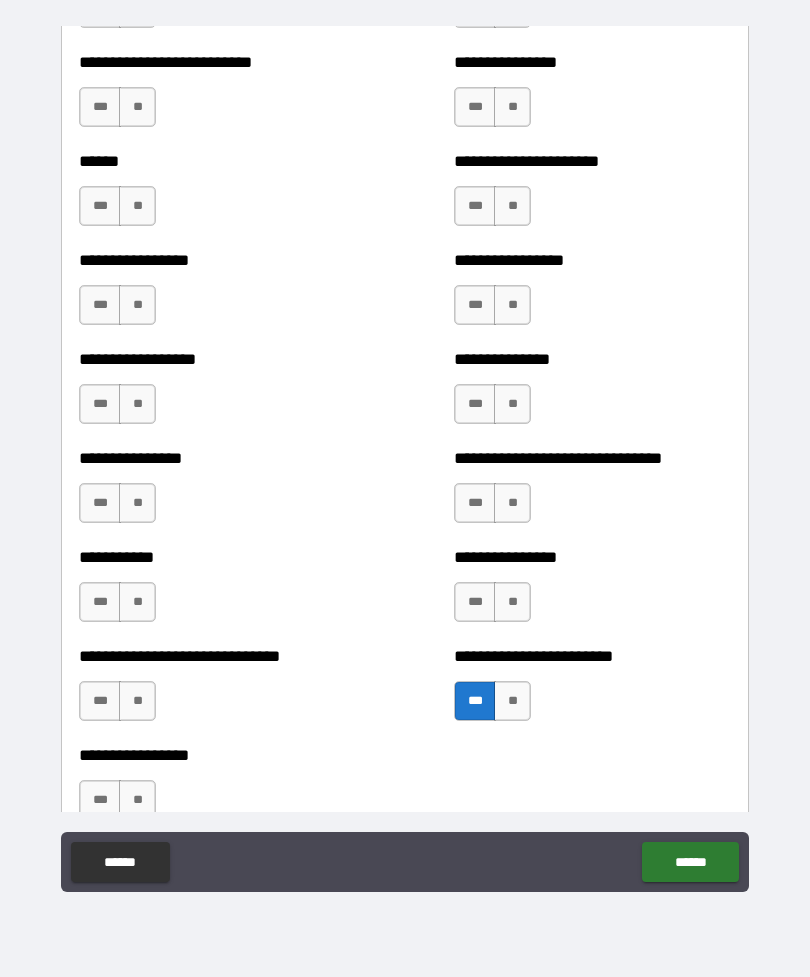 click on "***" at bounding box center [475, 503] 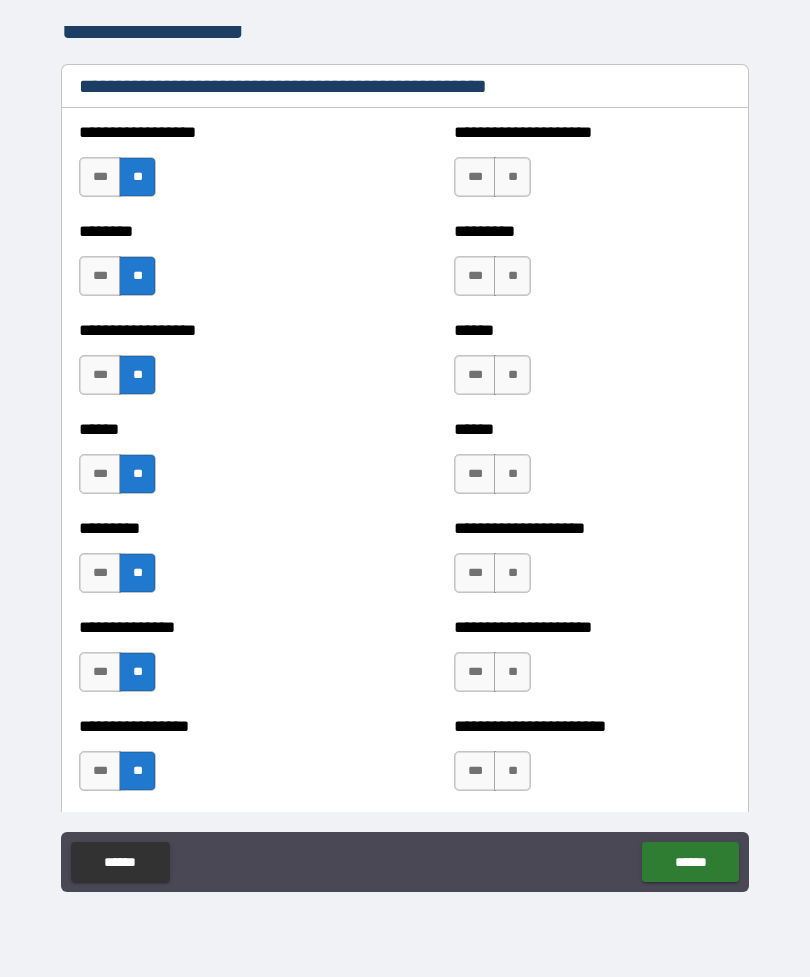 scroll, scrollTop: 2604, scrollLeft: 0, axis: vertical 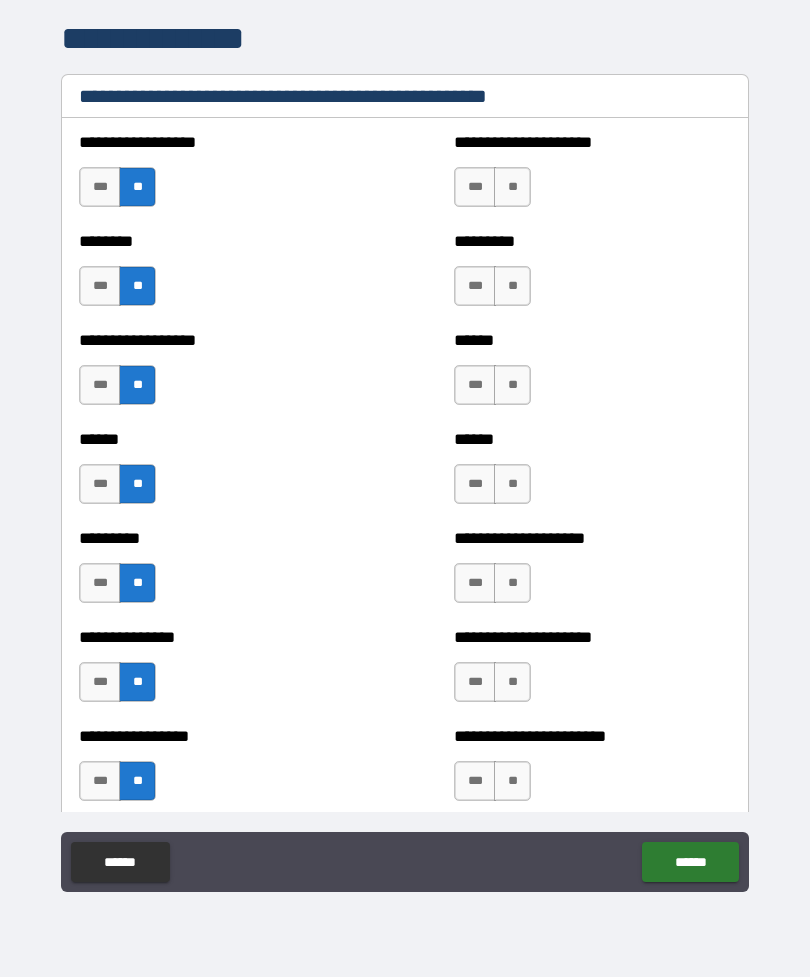 click on "***" at bounding box center [475, 187] 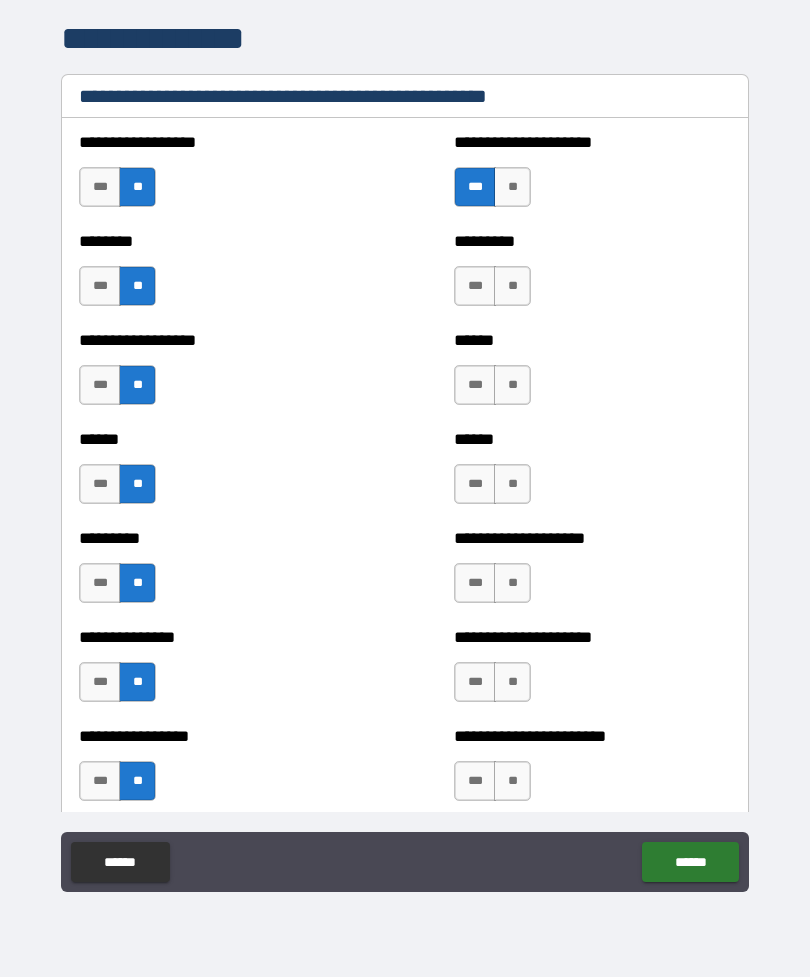 click on "**" at bounding box center (512, 187) 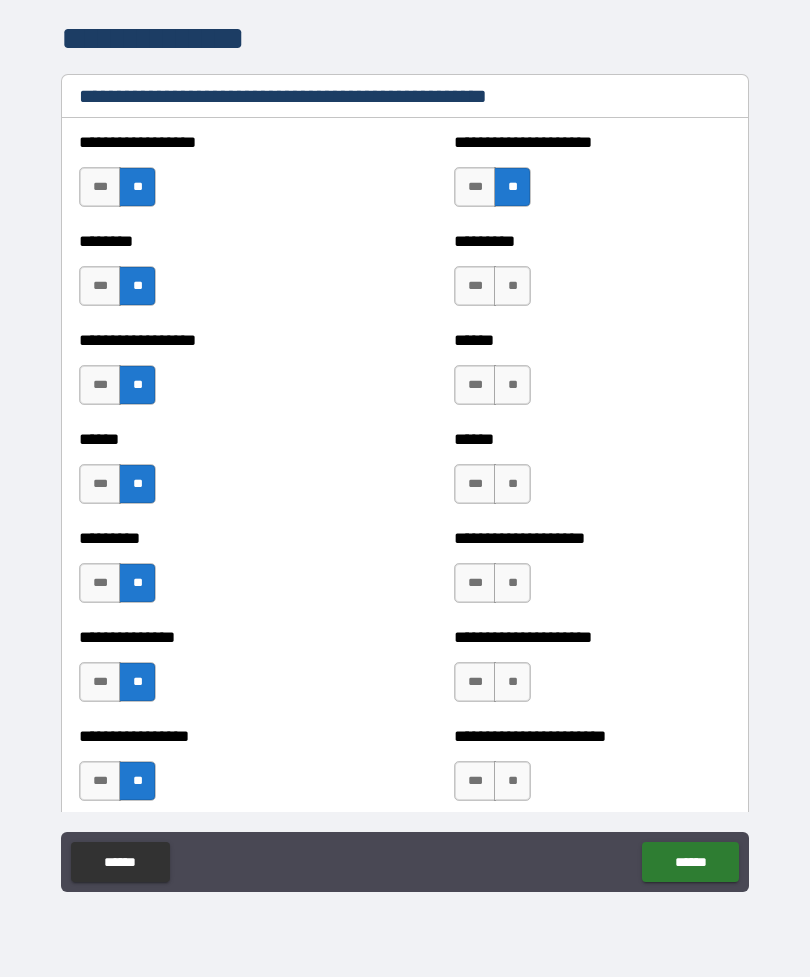 click on "**" at bounding box center (512, 286) 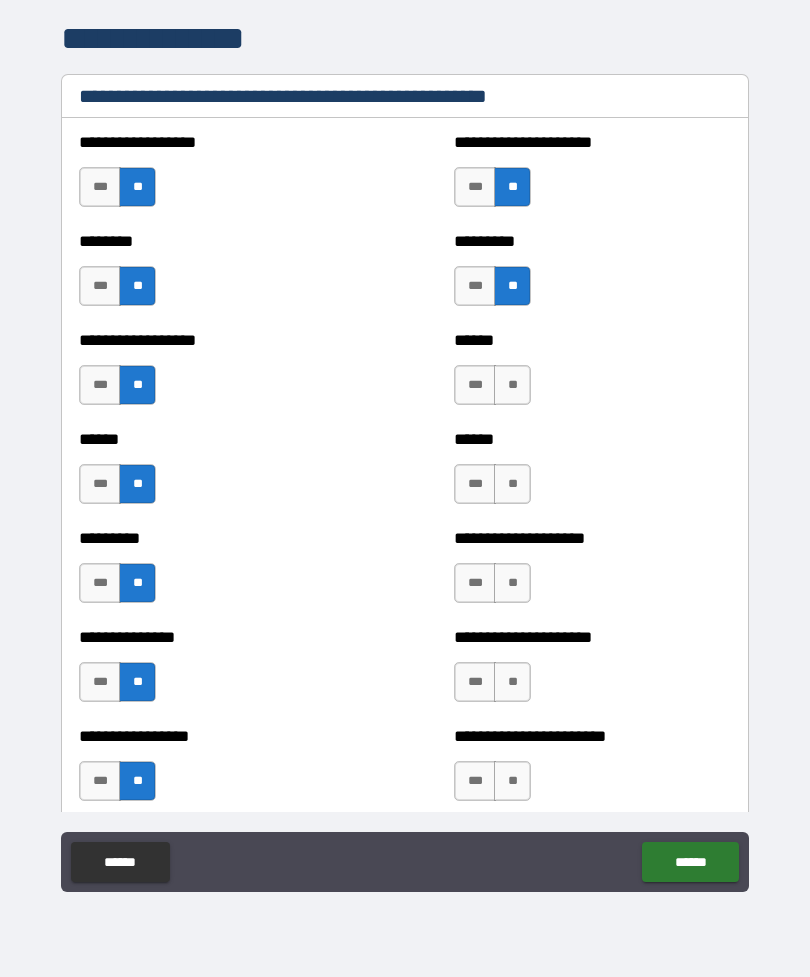 click on "**" at bounding box center [512, 385] 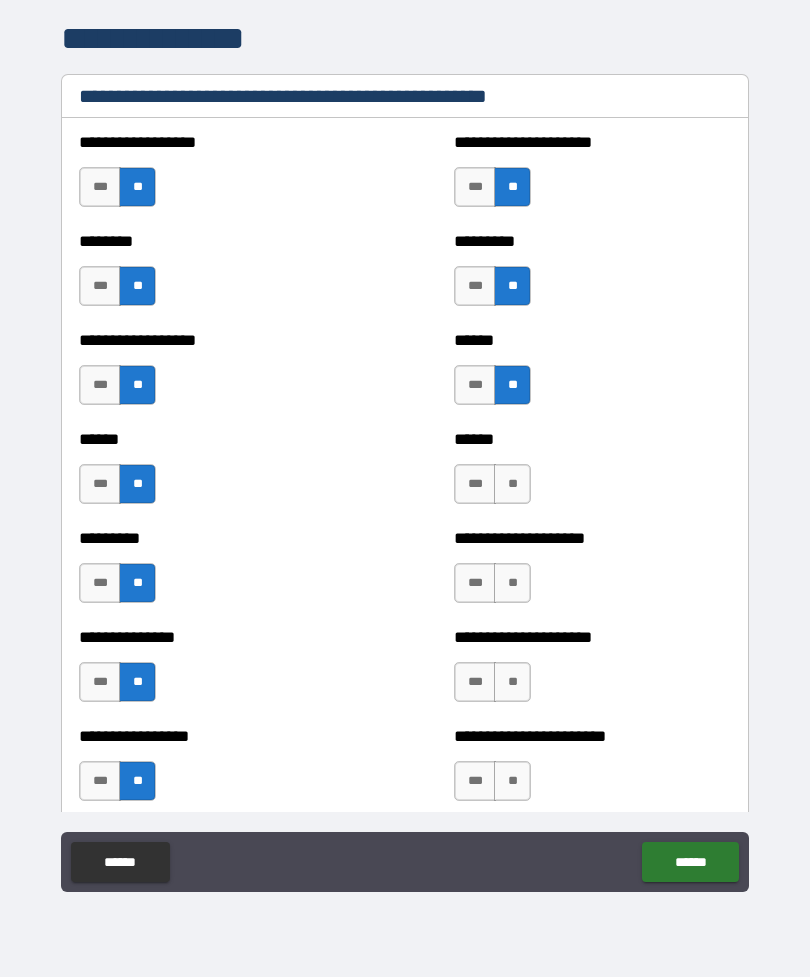 click on "**" at bounding box center (512, 484) 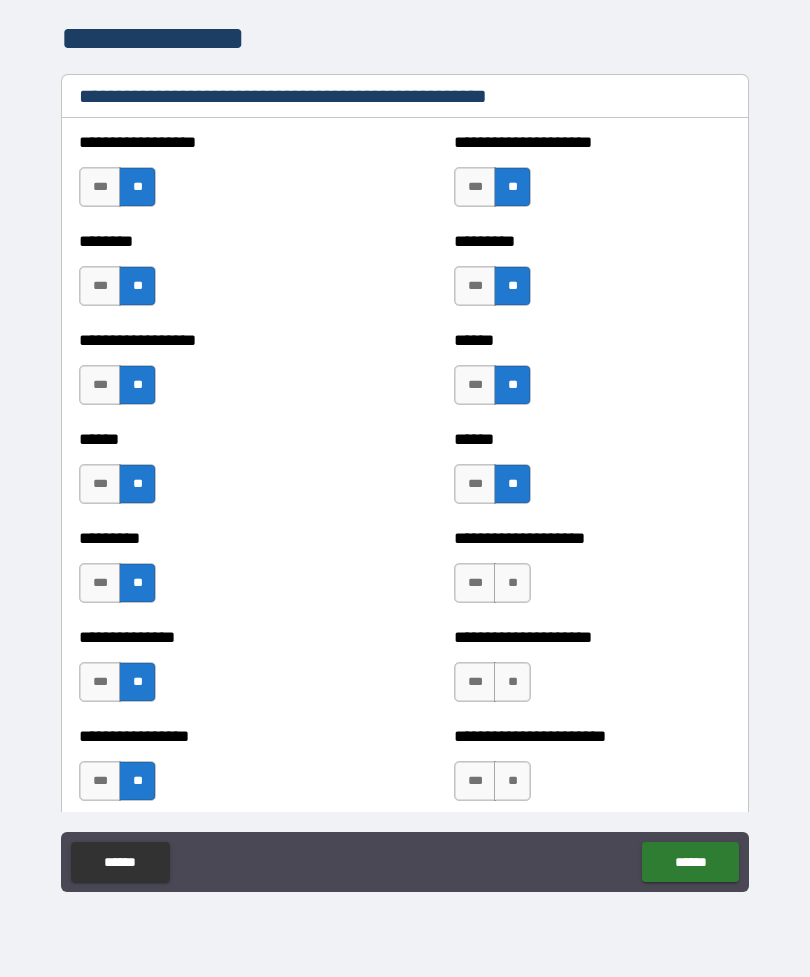 click on "**" at bounding box center [512, 583] 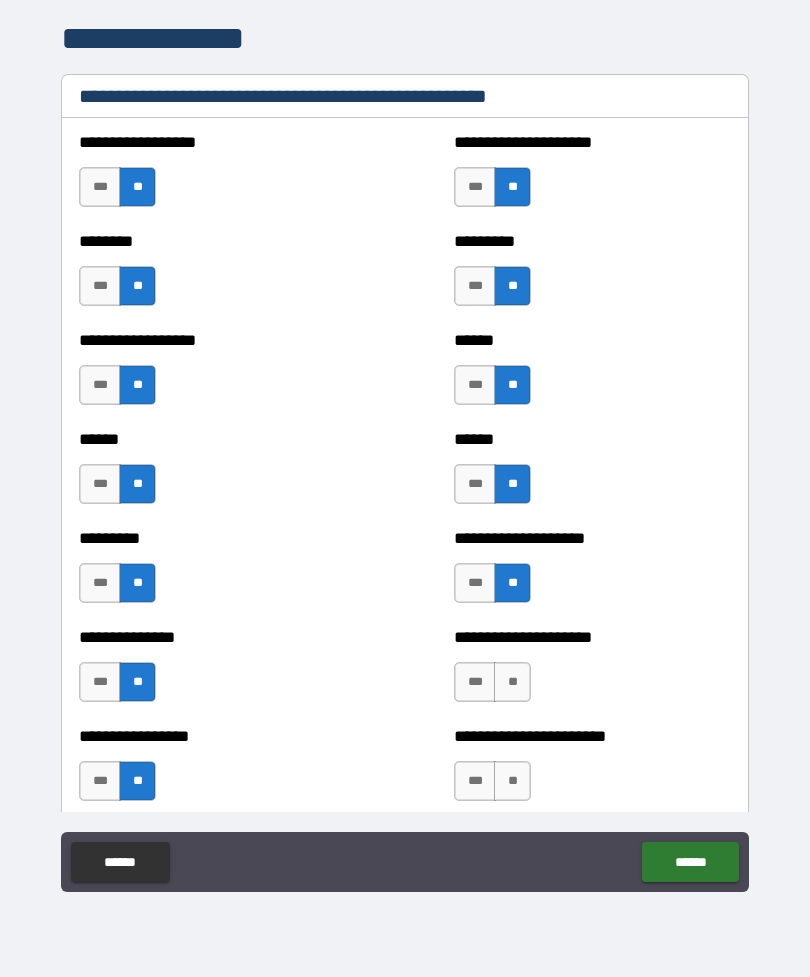 click on "**********" at bounding box center (592, 672) 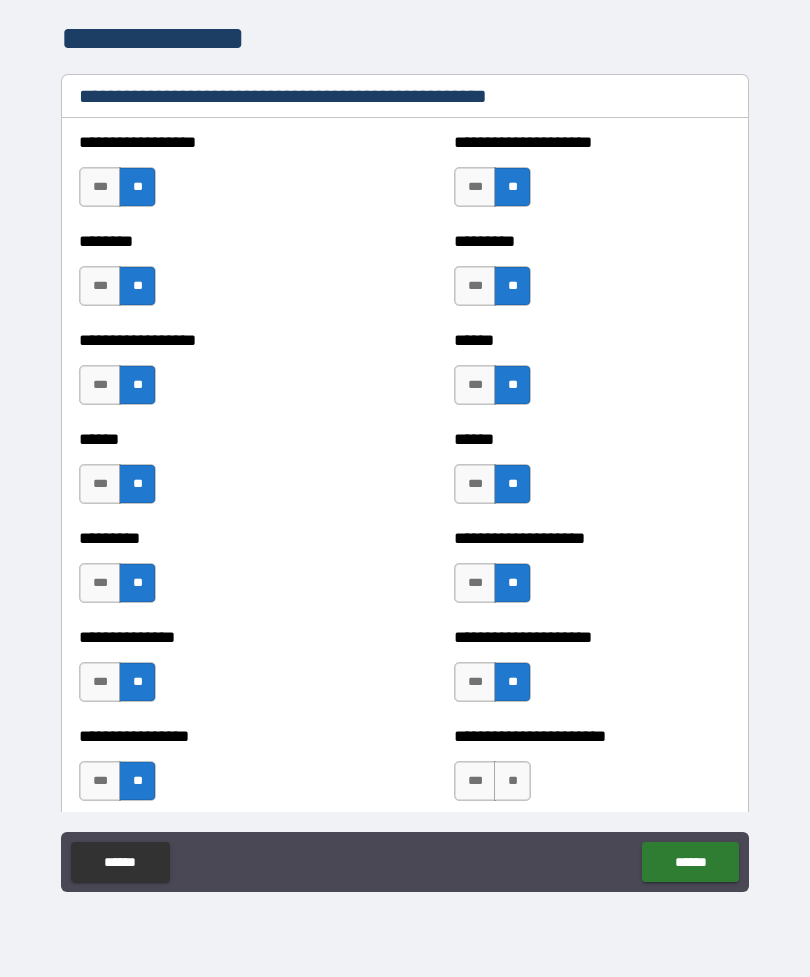 click on "**" at bounding box center [512, 781] 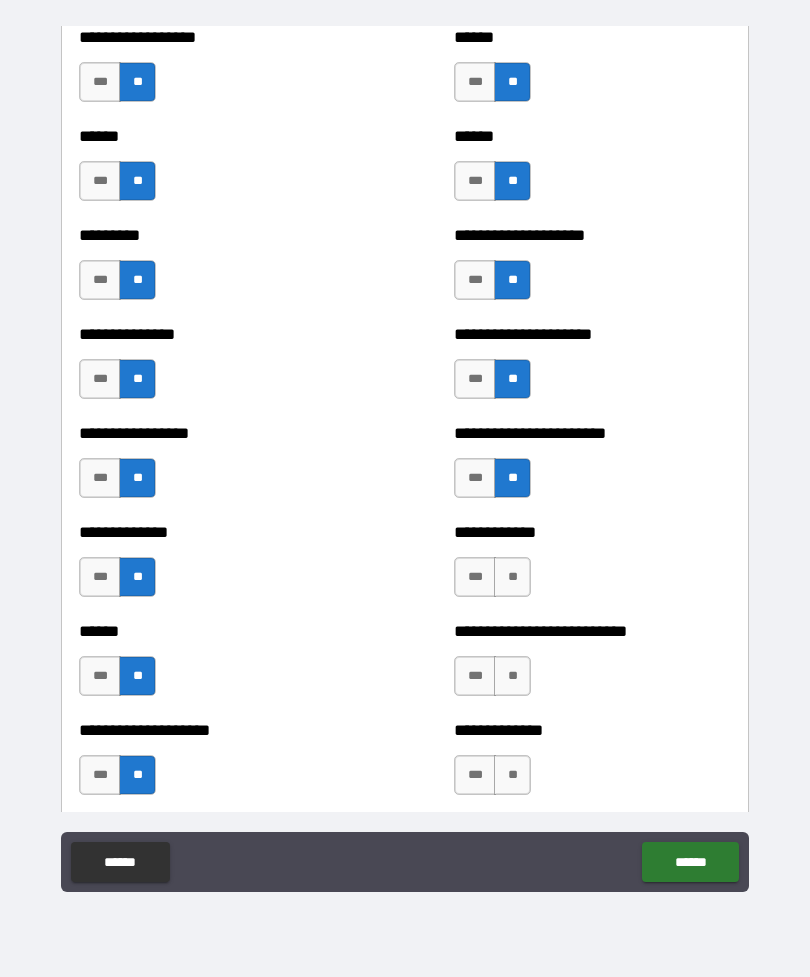 scroll, scrollTop: 2903, scrollLeft: 0, axis: vertical 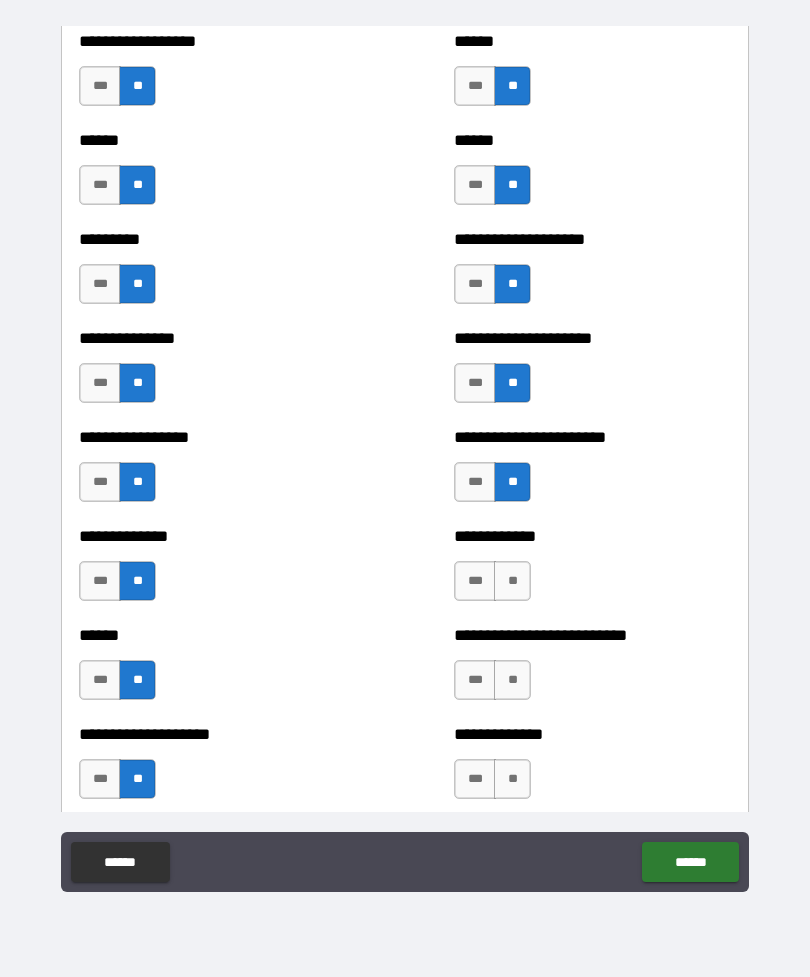 click on "**" at bounding box center [512, 581] 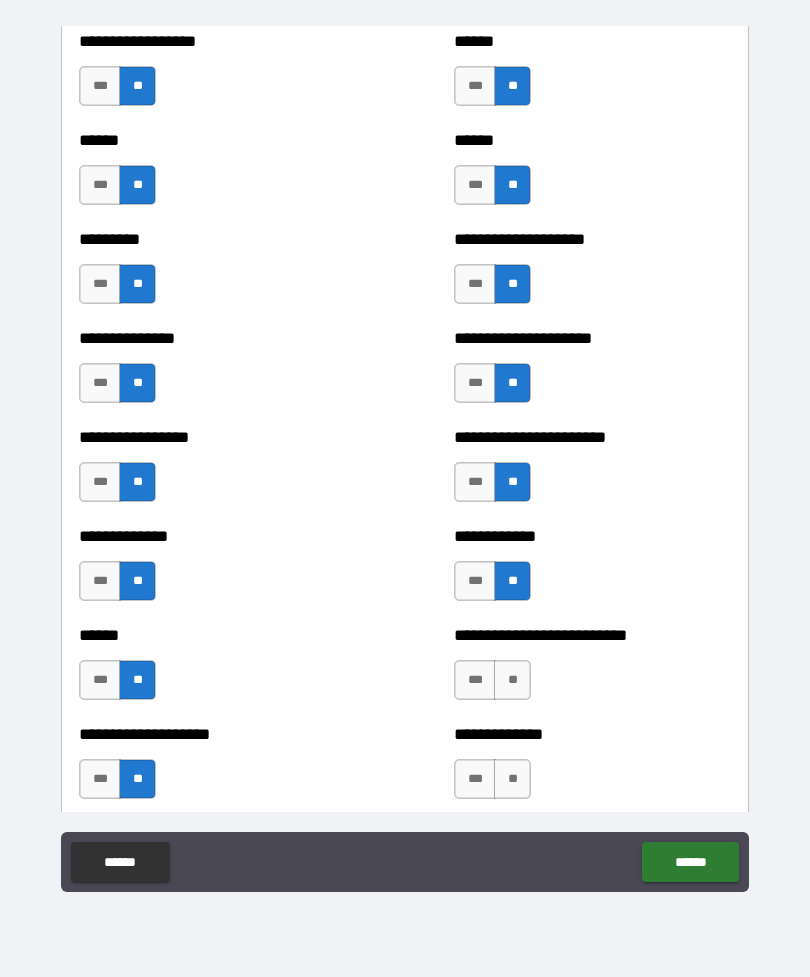 click on "**" at bounding box center (512, 680) 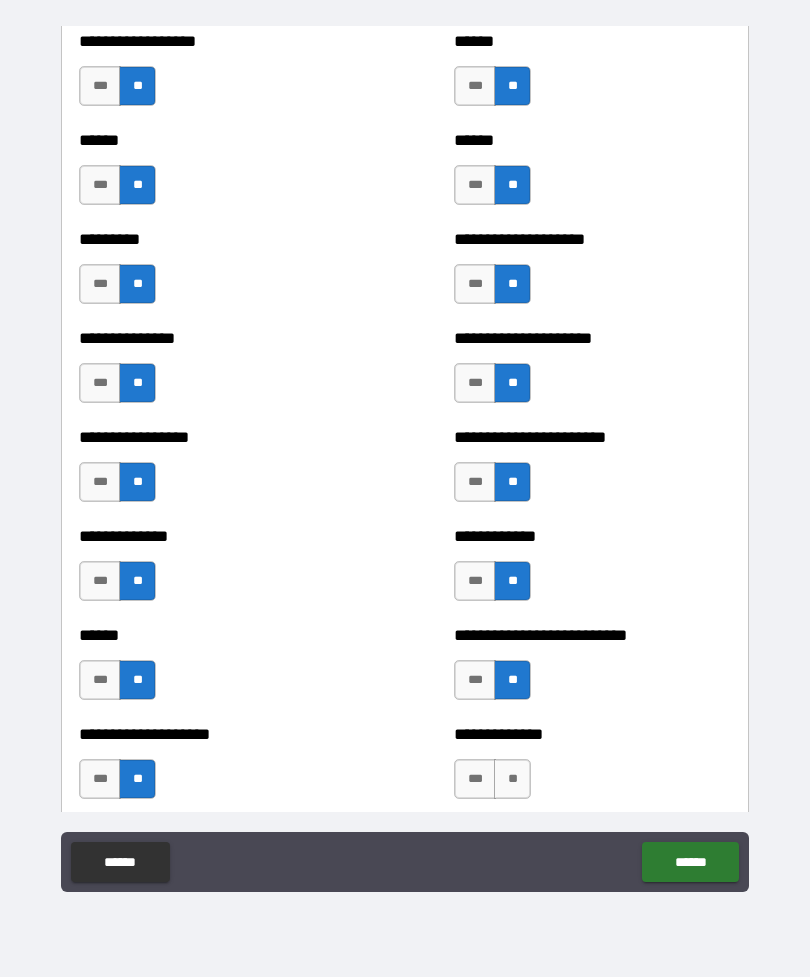 click on "**" at bounding box center [512, 779] 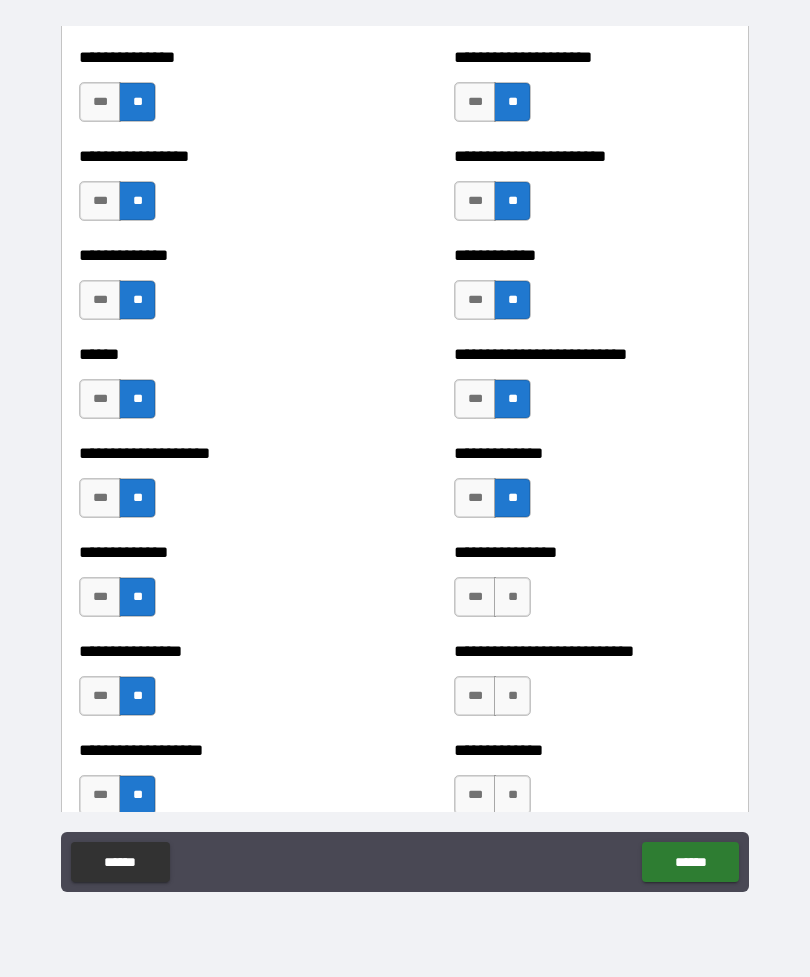scroll, scrollTop: 3193, scrollLeft: 0, axis: vertical 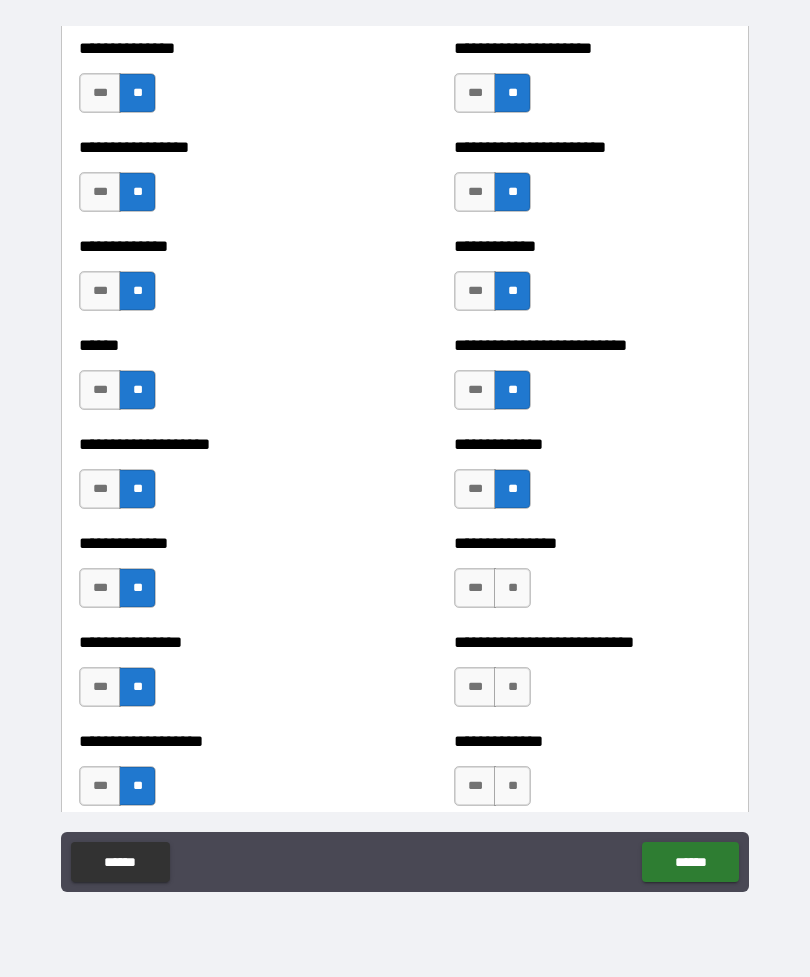 click on "**" at bounding box center (512, 588) 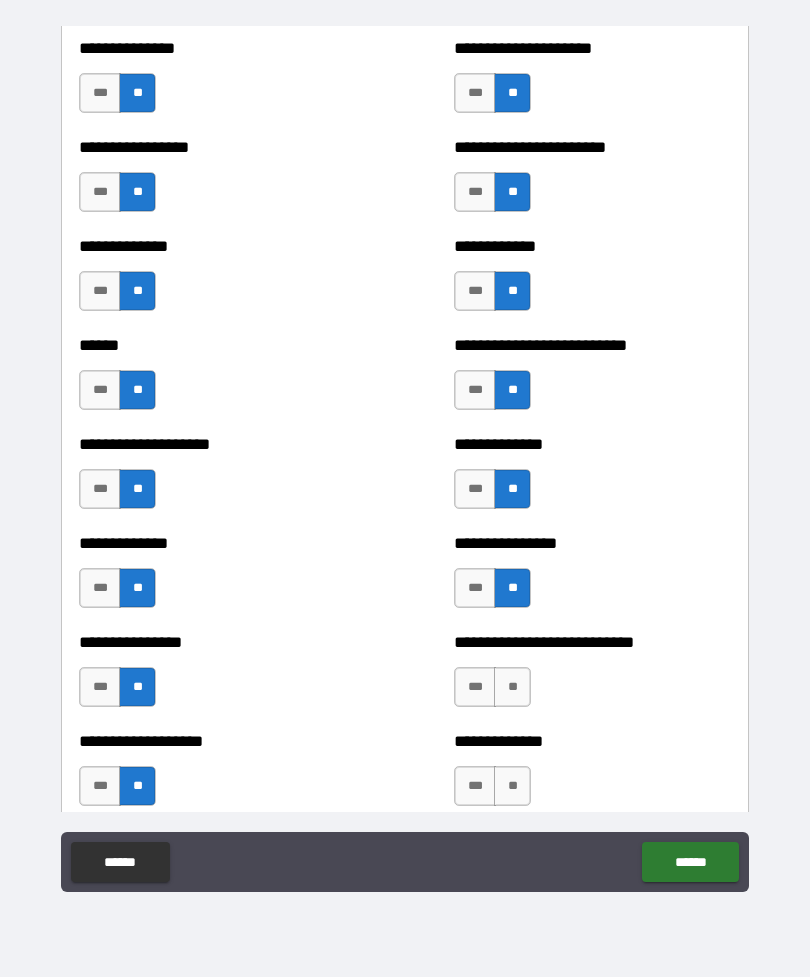 click on "**" at bounding box center [512, 687] 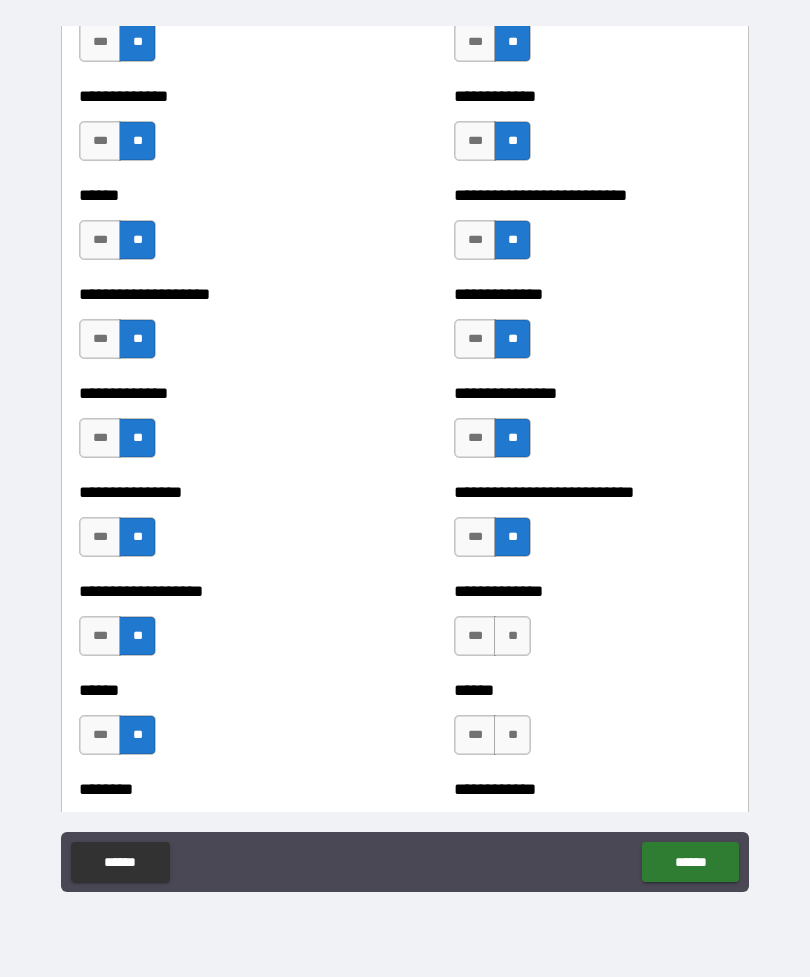 scroll, scrollTop: 3346, scrollLeft: 0, axis: vertical 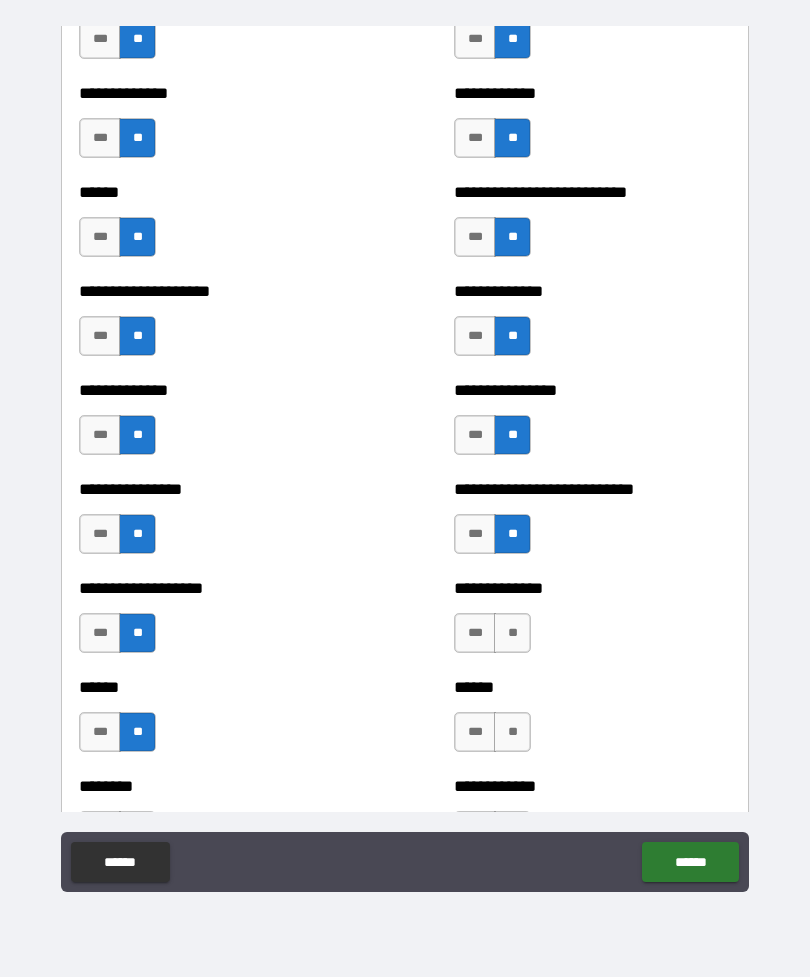 click on "**" at bounding box center [512, 633] 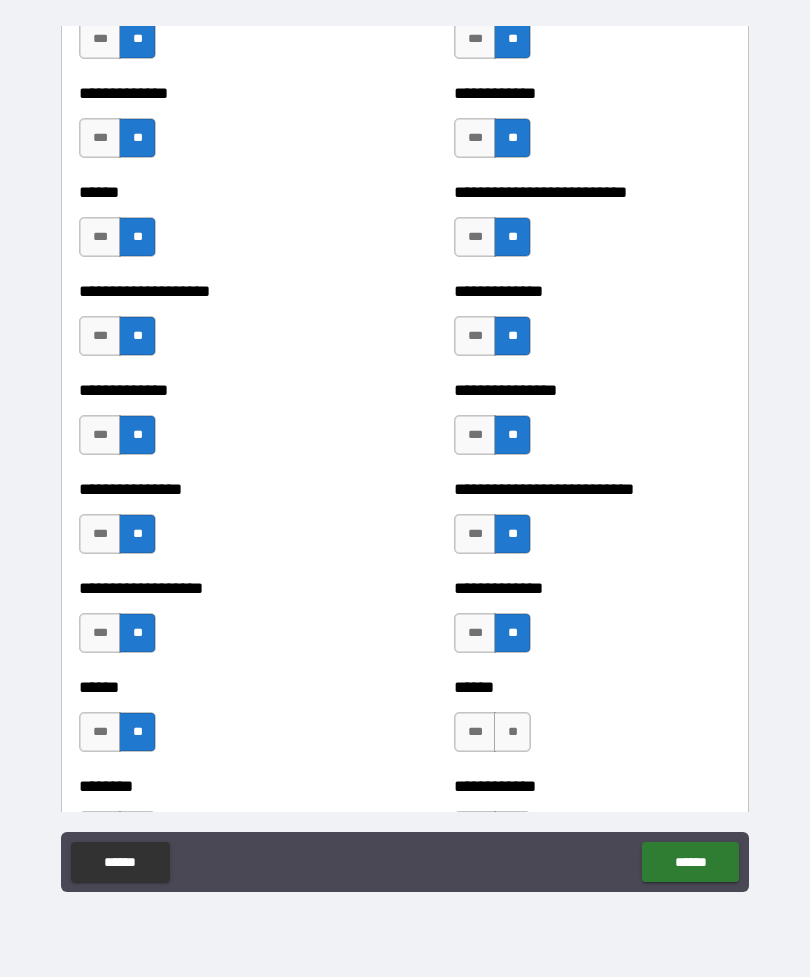 click on "**" at bounding box center (512, 732) 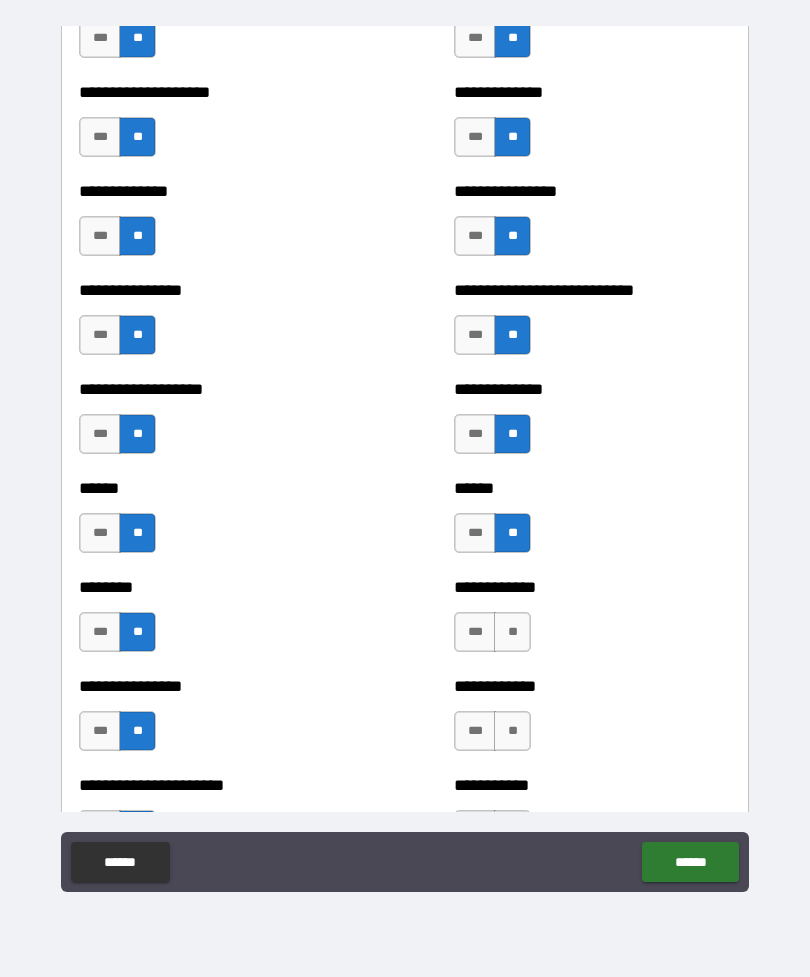 scroll, scrollTop: 3581, scrollLeft: 0, axis: vertical 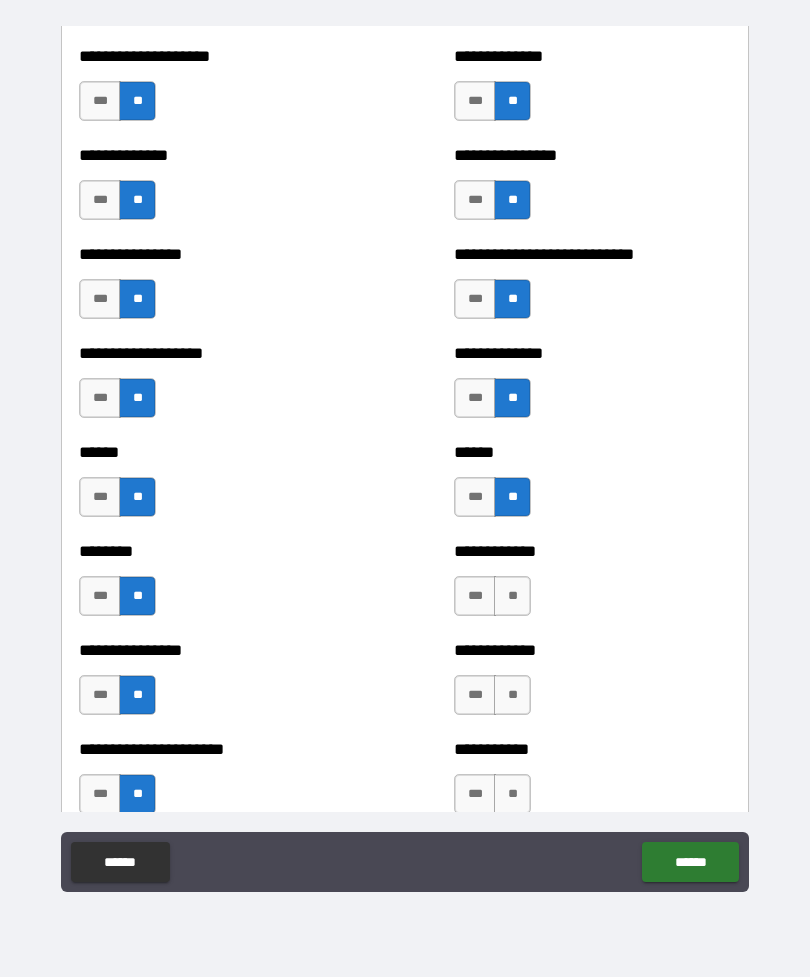click on "**" at bounding box center [512, 596] 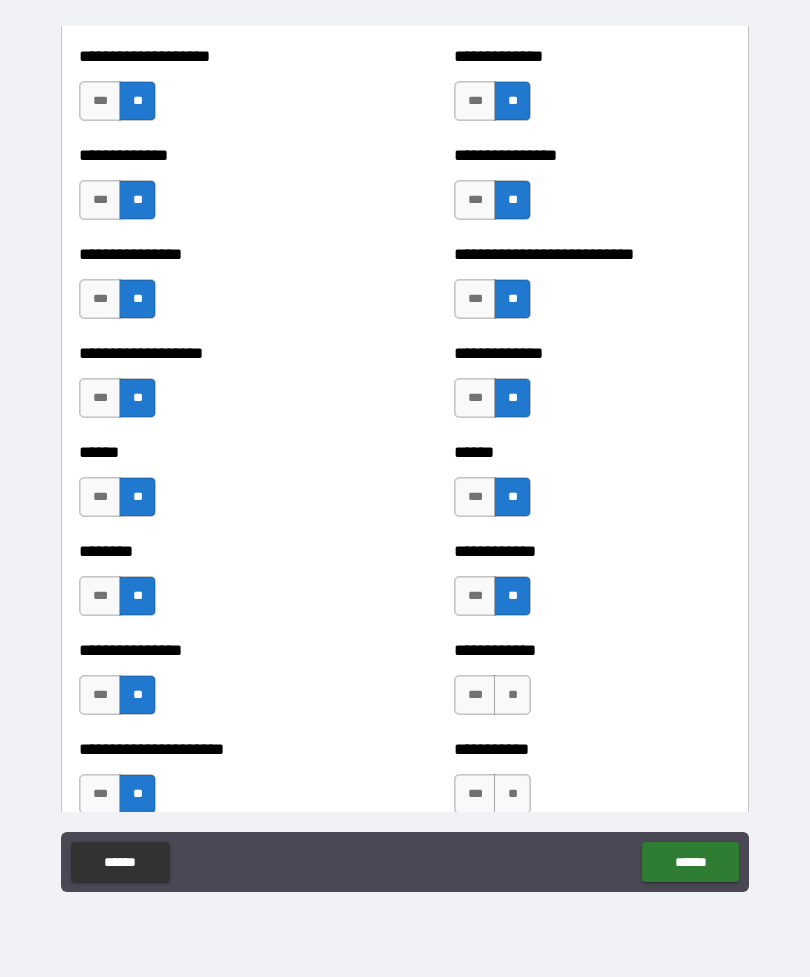click on "**" at bounding box center (512, 695) 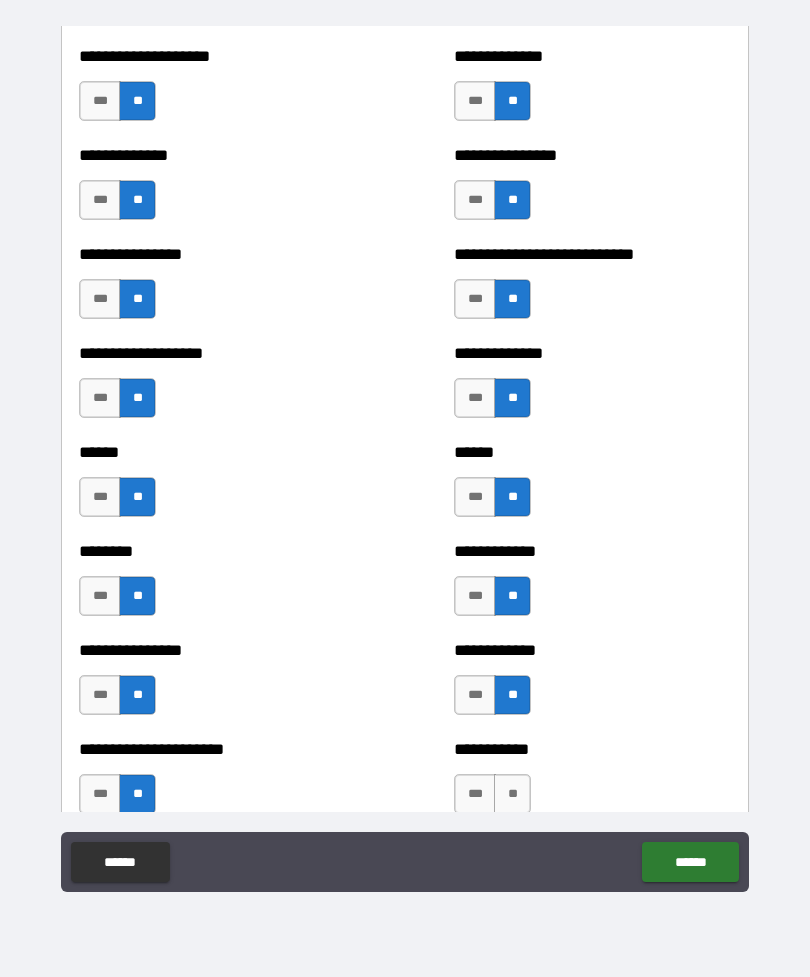 click on "**" at bounding box center [512, 794] 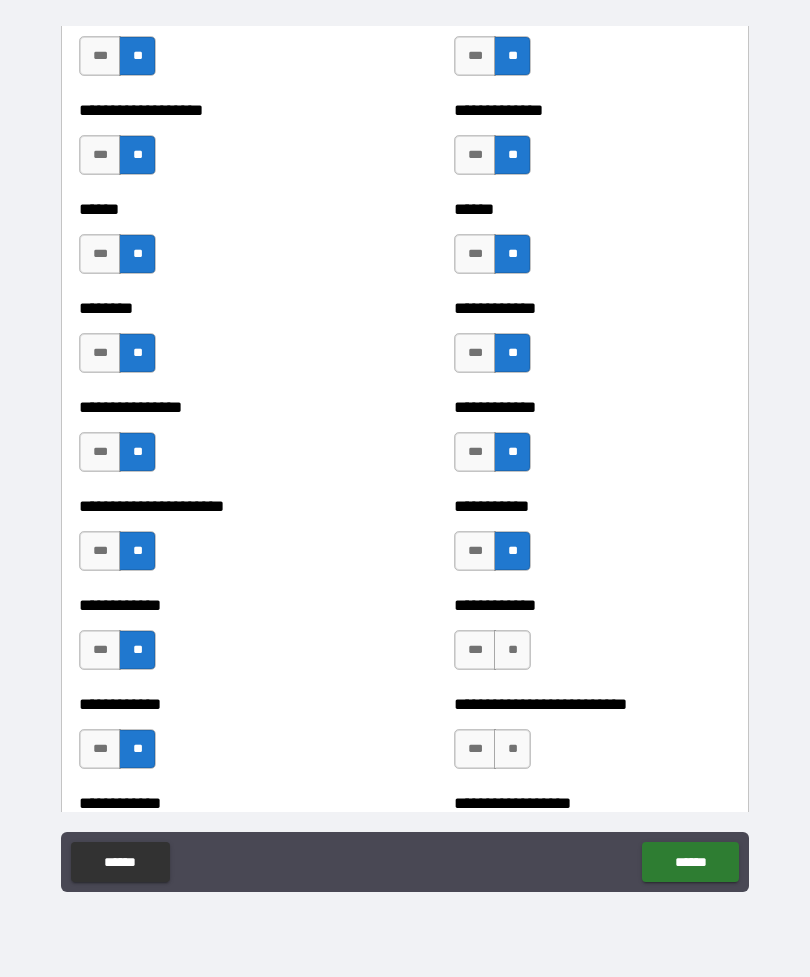 scroll, scrollTop: 3858, scrollLeft: 0, axis: vertical 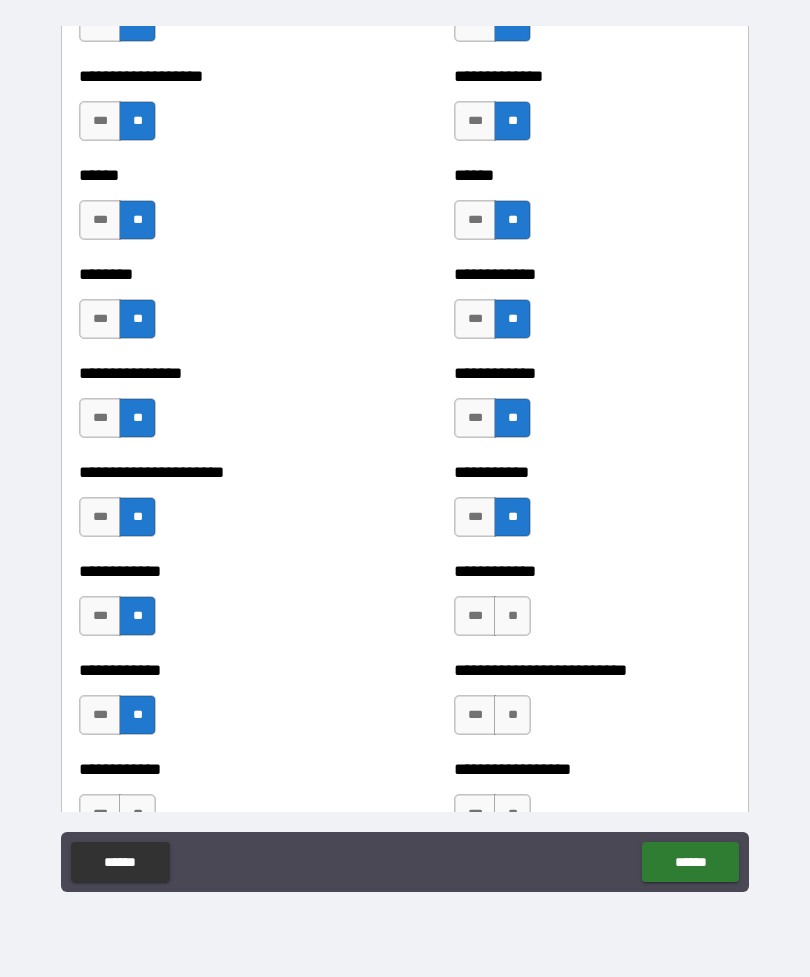 click on "**" at bounding box center [512, 616] 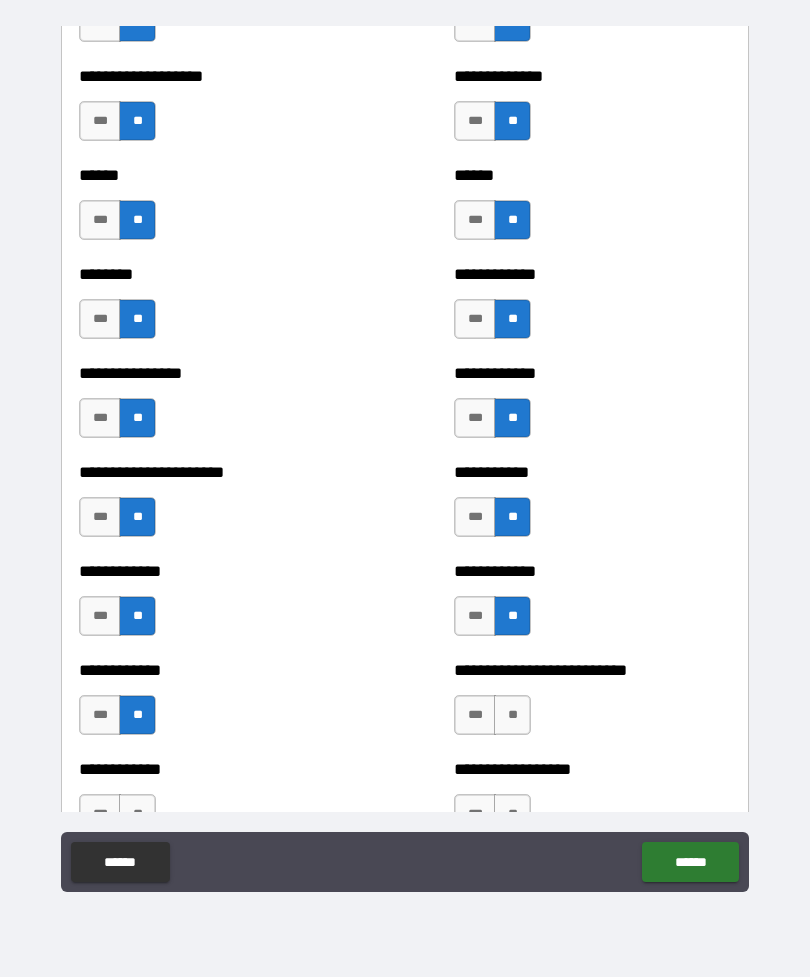 click on "**" at bounding box center (512, 715) 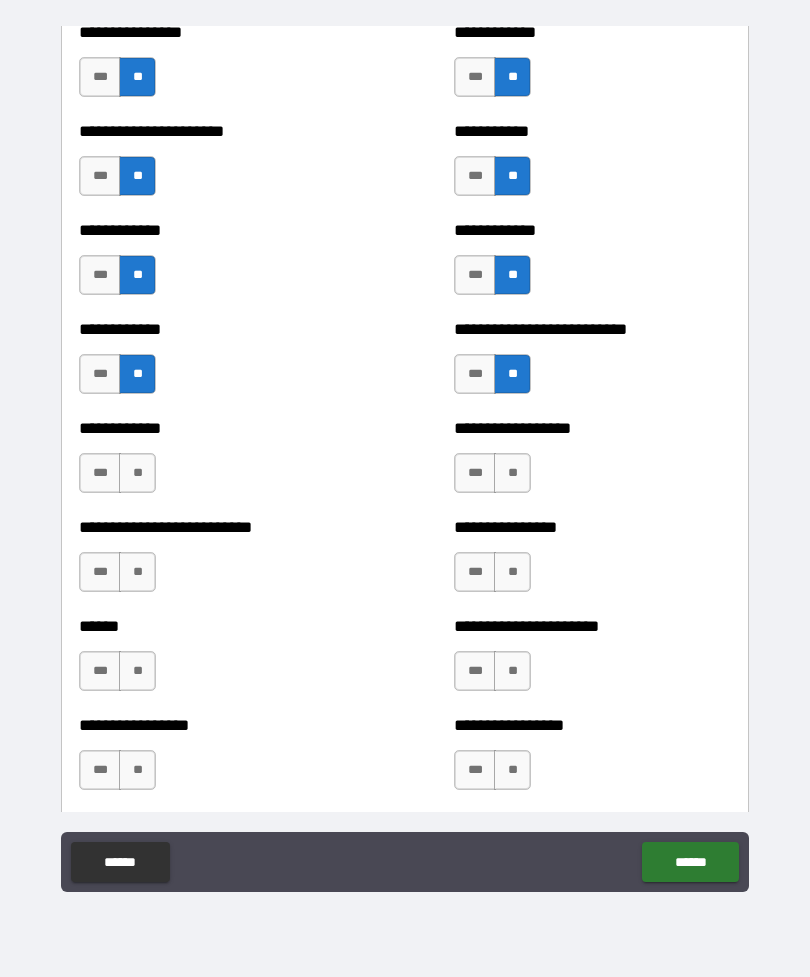 scroll, scrollTop: 4200, scrollLeft: 0, axis: vertical 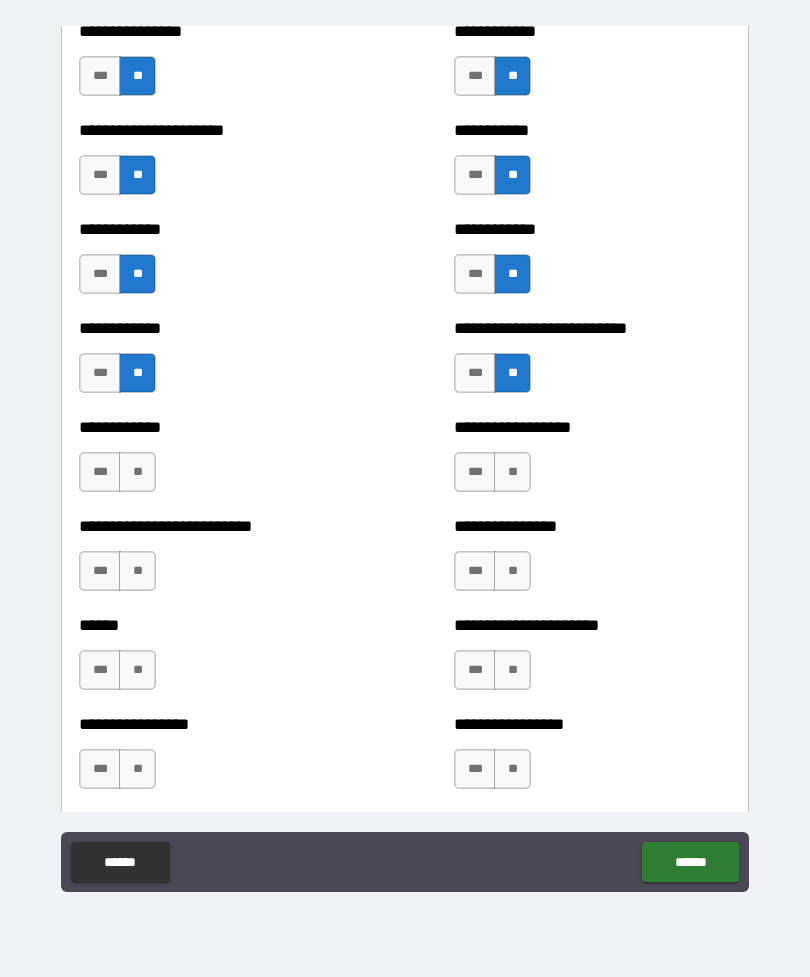 click on "**" at bounding box center (512, 472) 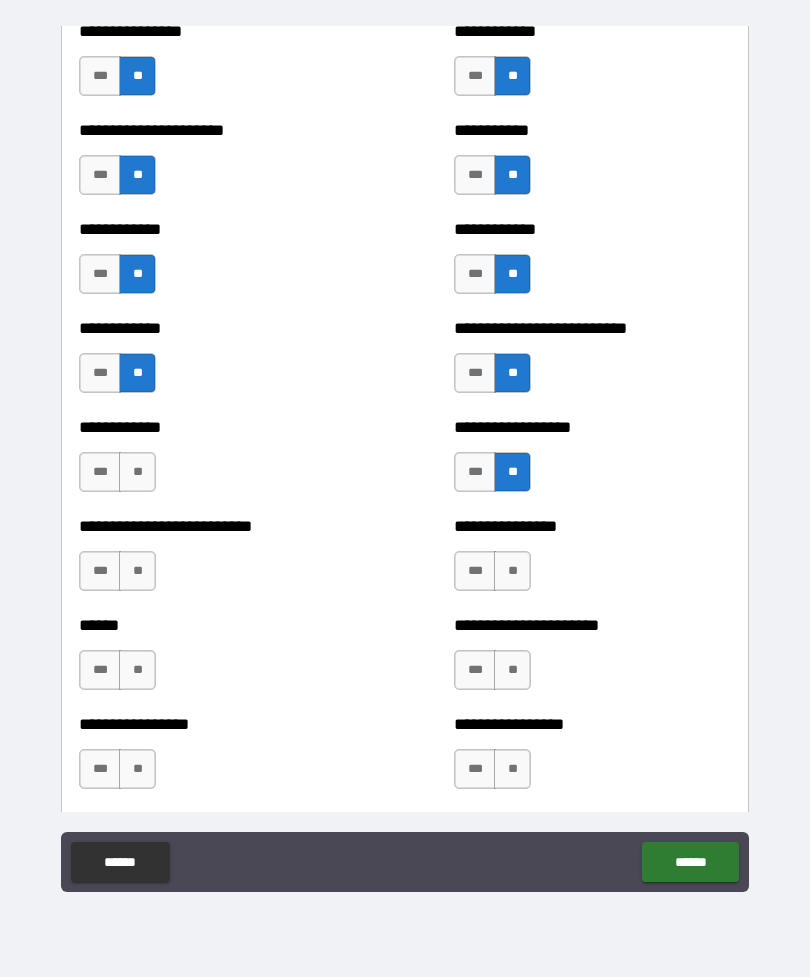 click on "**********" at bounding box center [217, 462] 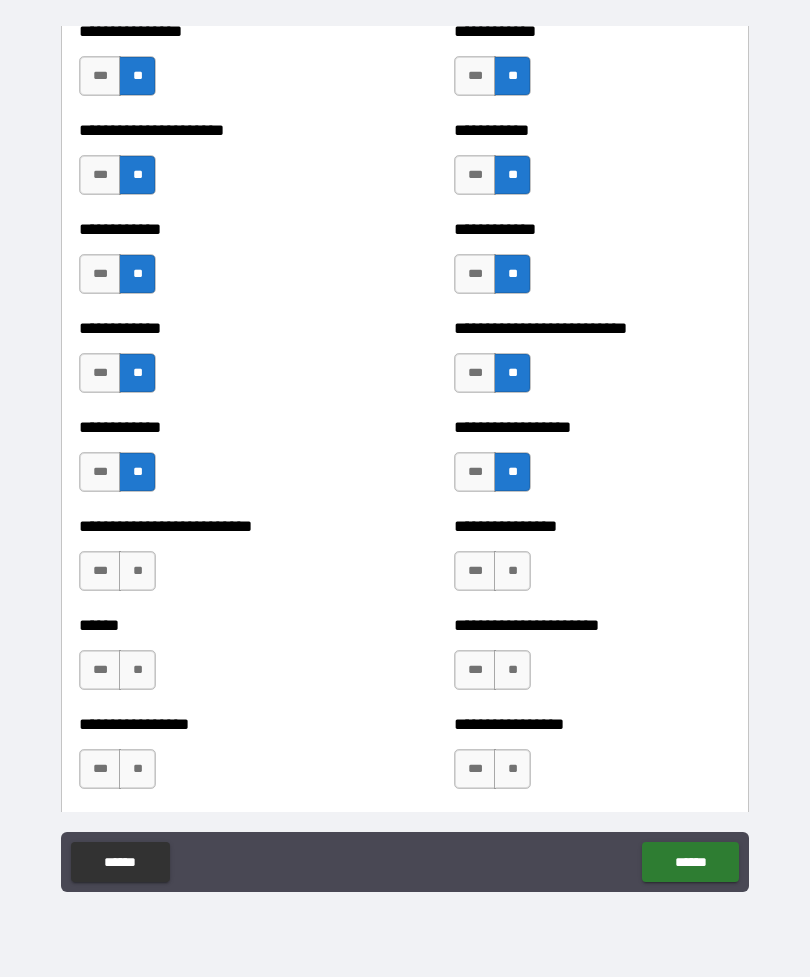 click on "**" at bounding box center (137, 571) 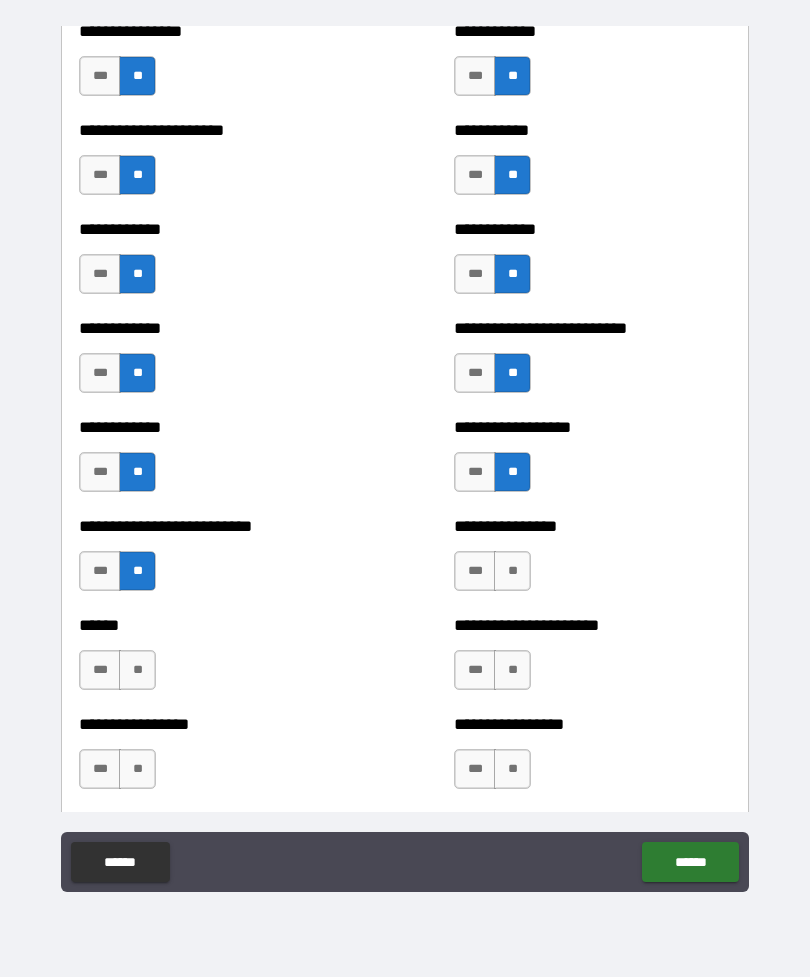click on "**" at bounding box center (137, 670) 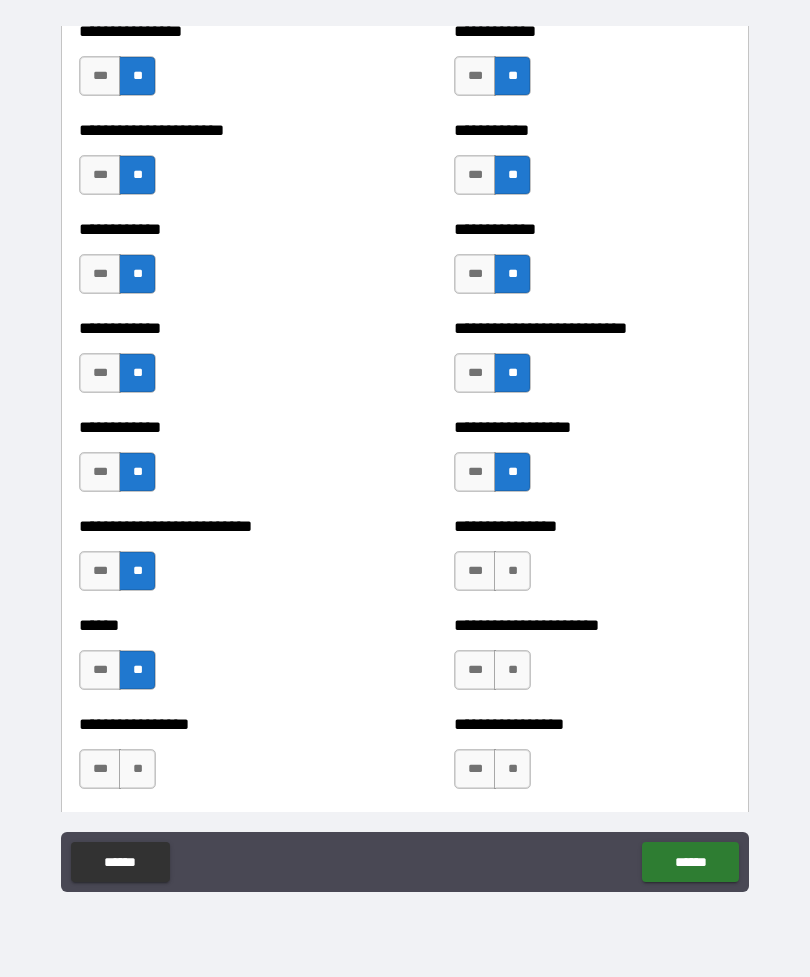 click on "**" at bounding box center (137, 769) 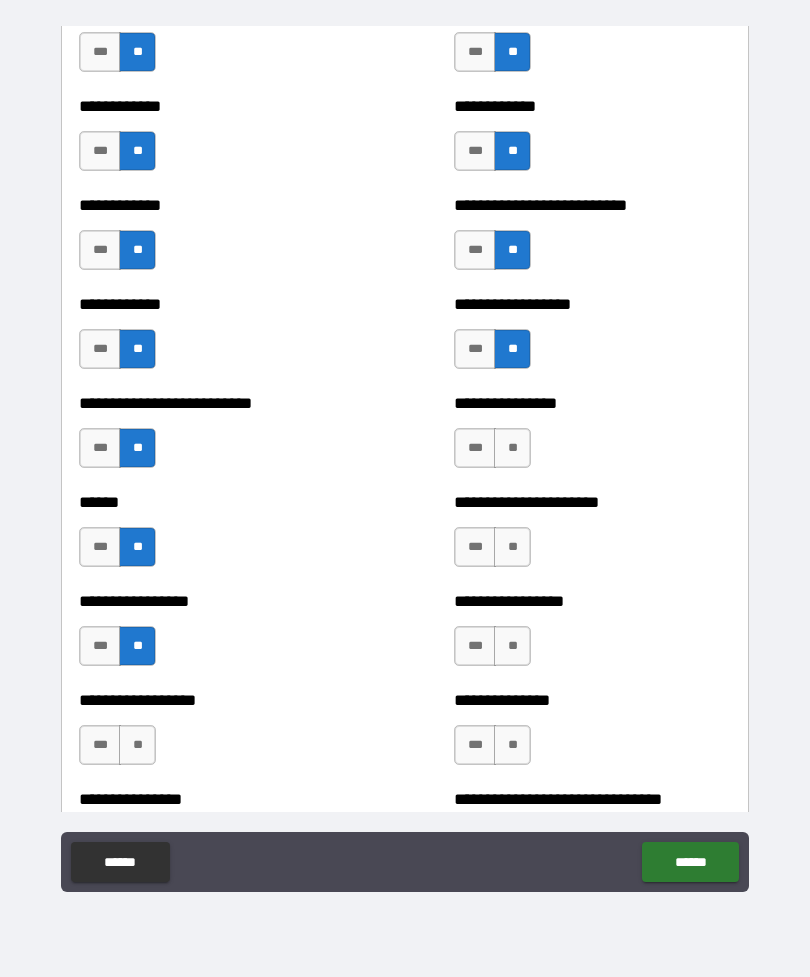 scroll, scrollTop: 4332, scrollLeft: 0, axis: vertical 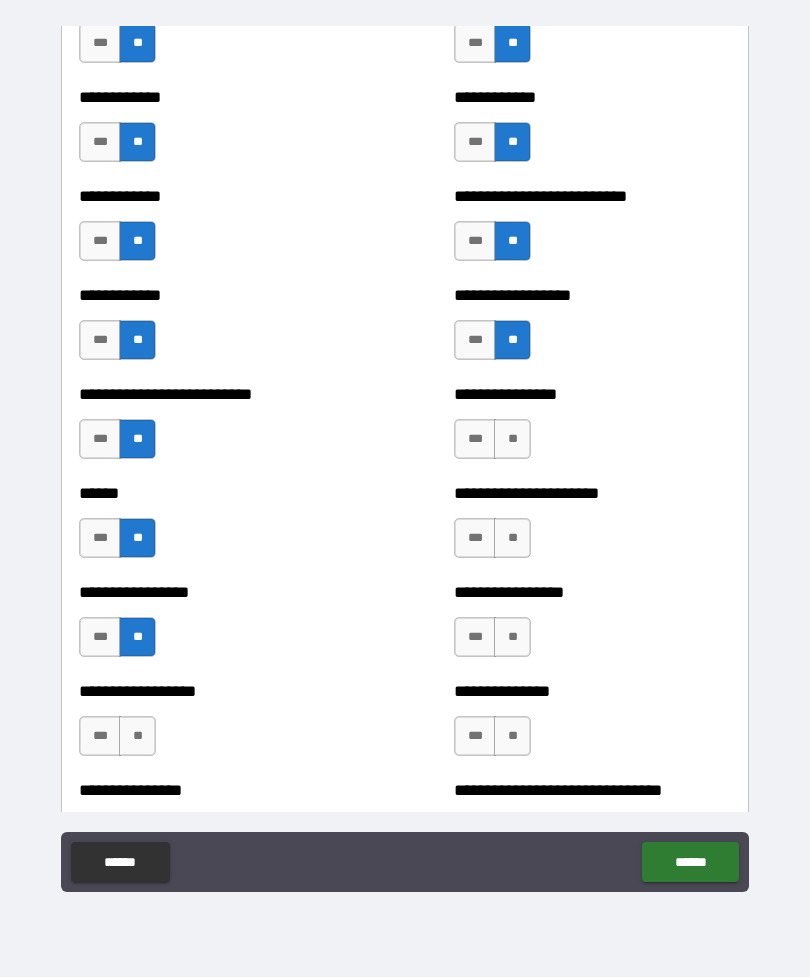 click on "**" at bounding box center (137, 736) 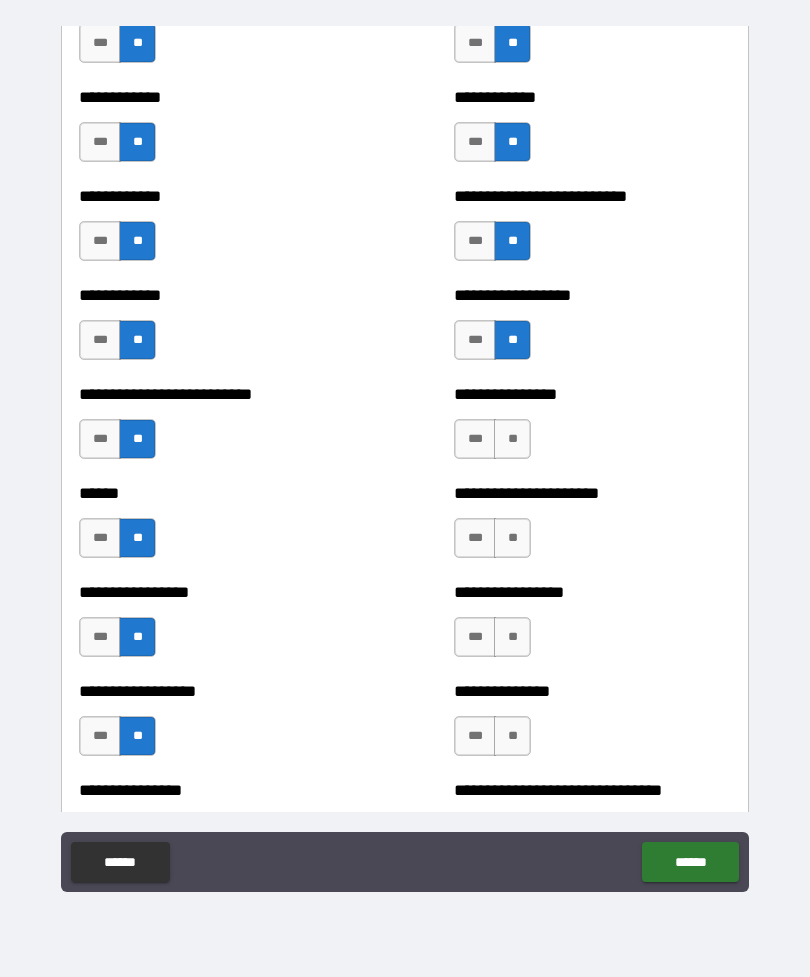 click on "**" at bounding box center [512, 439] 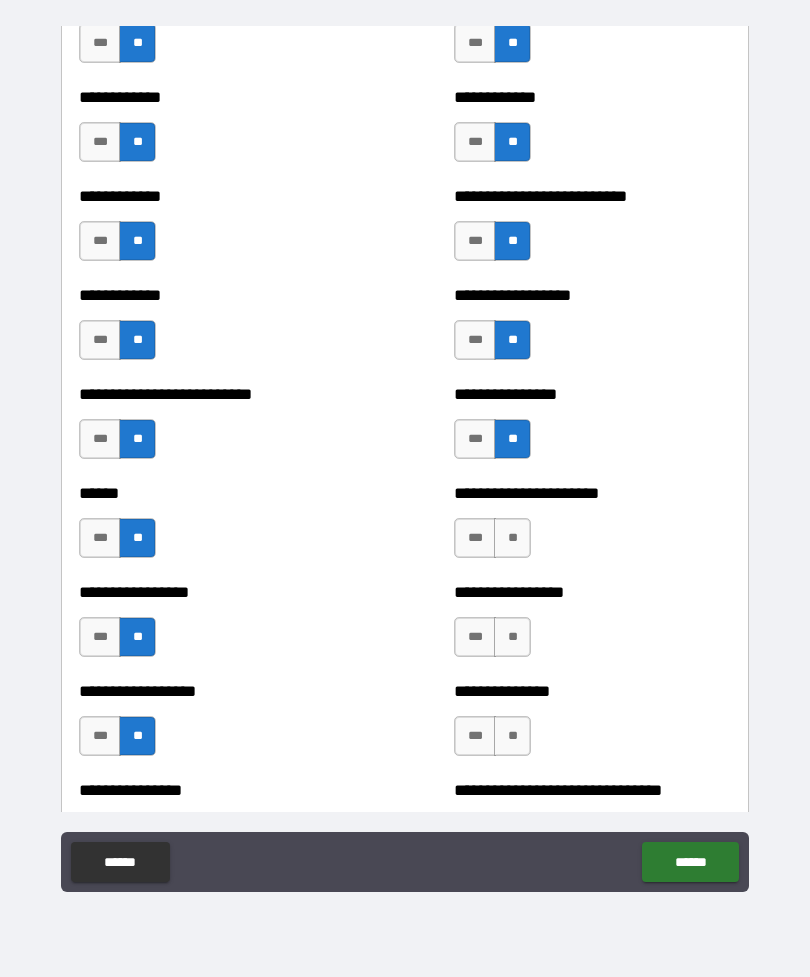 click on "**" at bounding box center [512, 538] 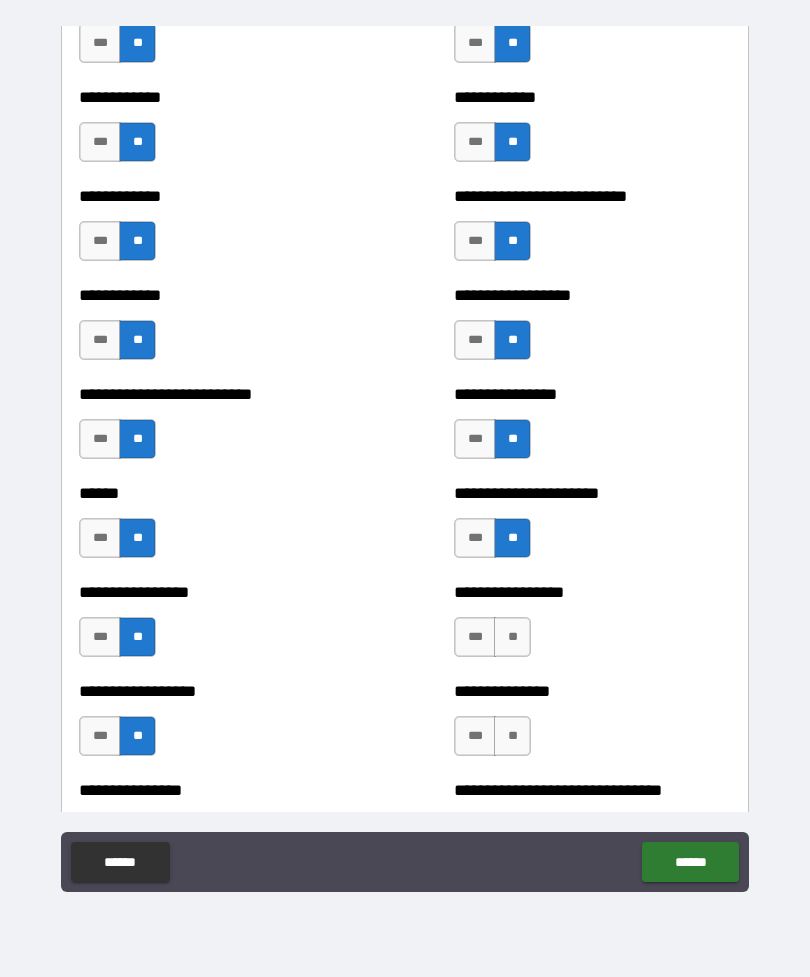 click on "**" at bounding box center (512, 637) 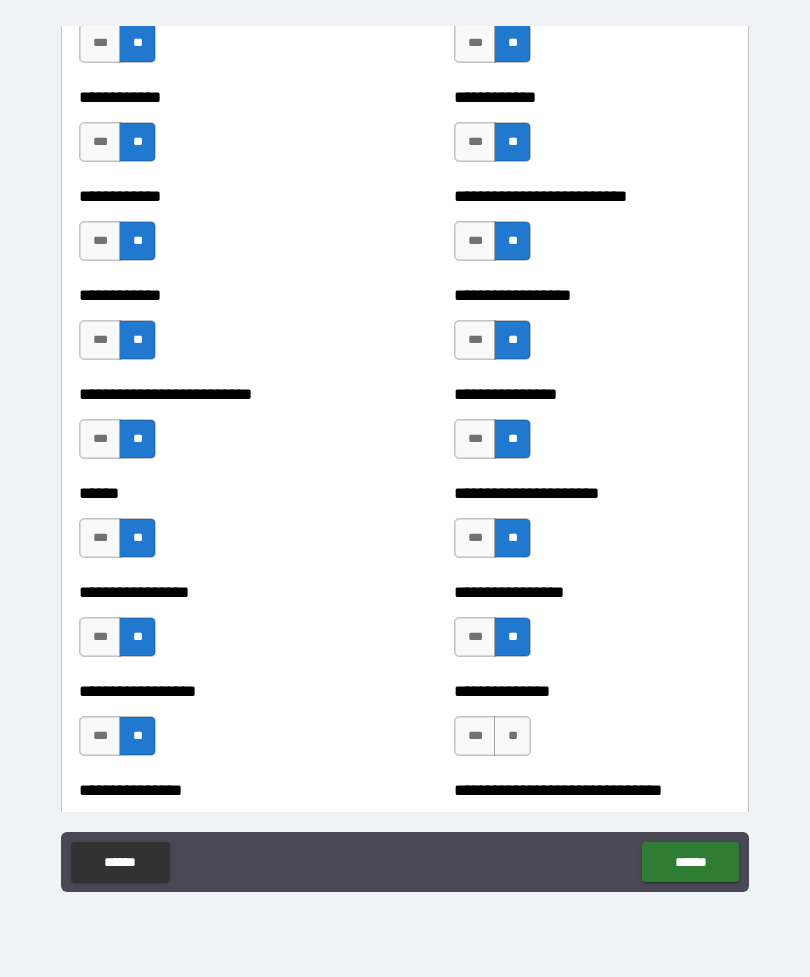 click on "**" at bounding box center (512, 736) 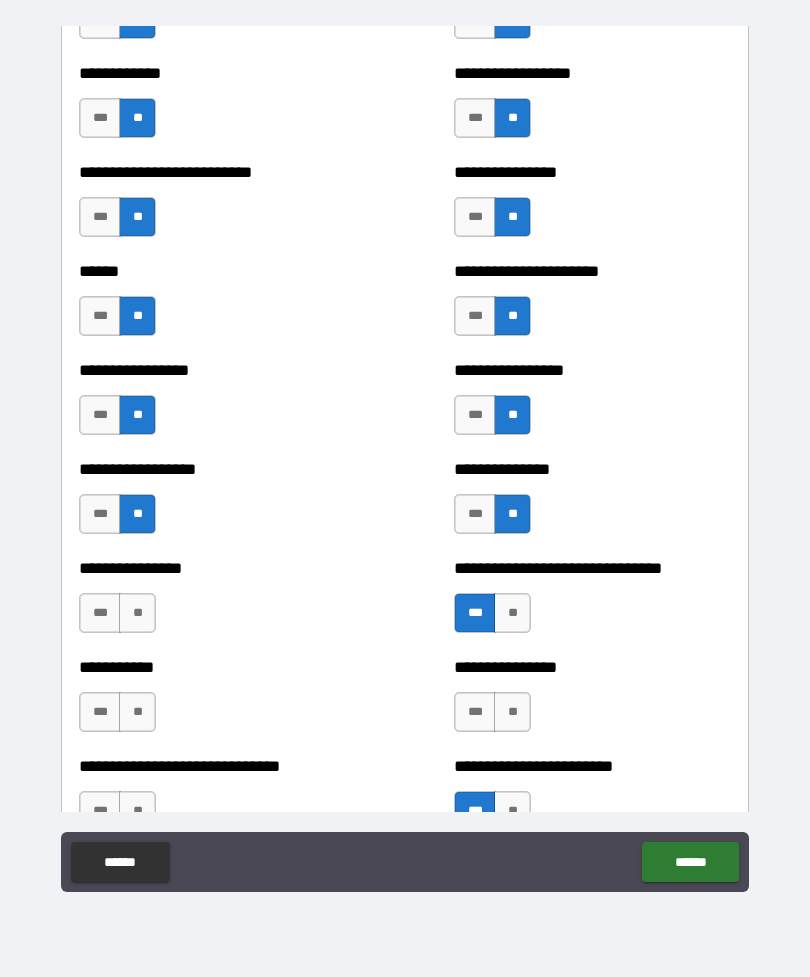 scroll, scrollTop: 4575, scrollLeft: 0, axis: vertical 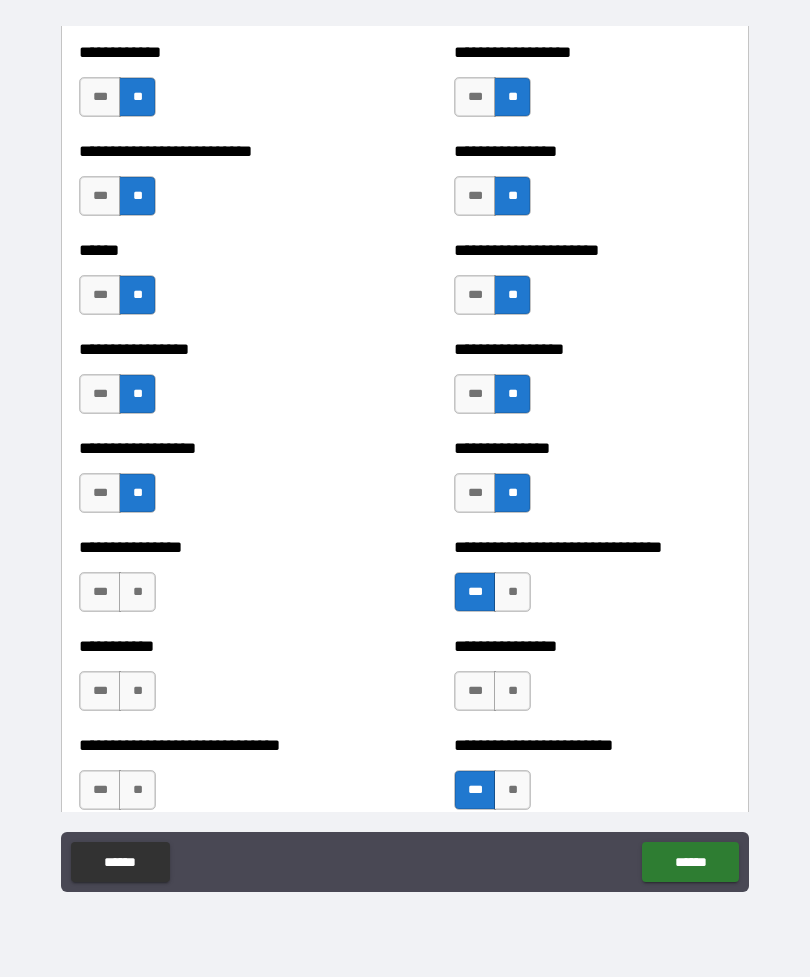 click on "**" at bounding box center (137, 592) 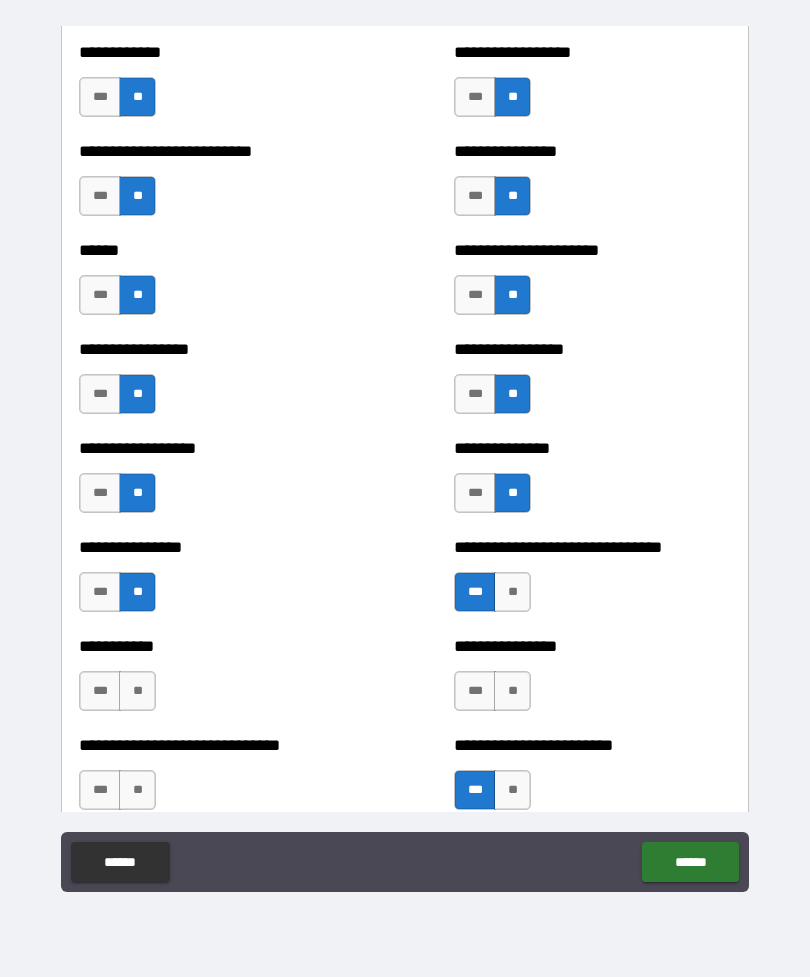 click on "**" at bounding box center [137, 691] 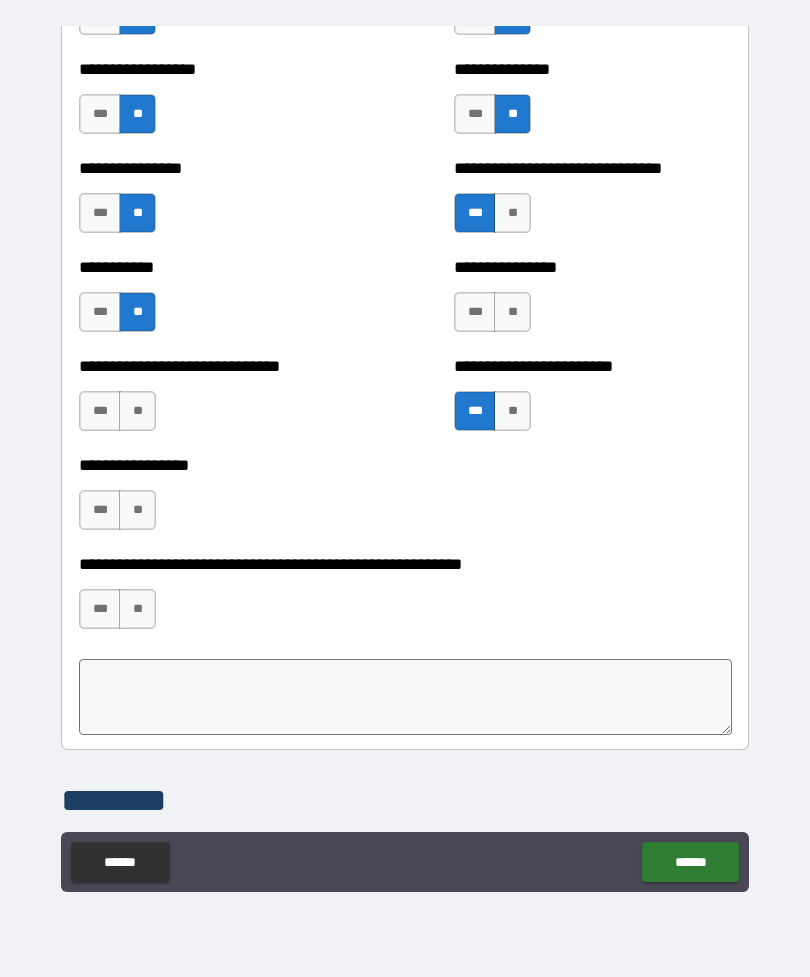 click on "**********" at bounding box center (405, 459) 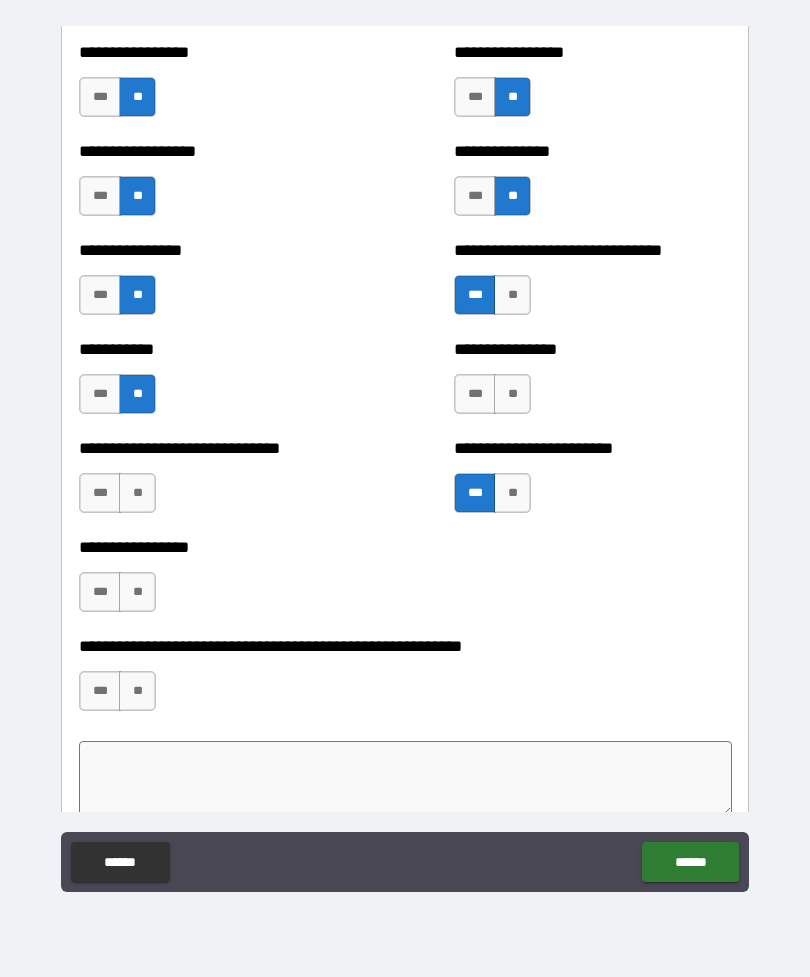 scroll, scrollTop: 4876, scrollLeft: 0, axis: vertical 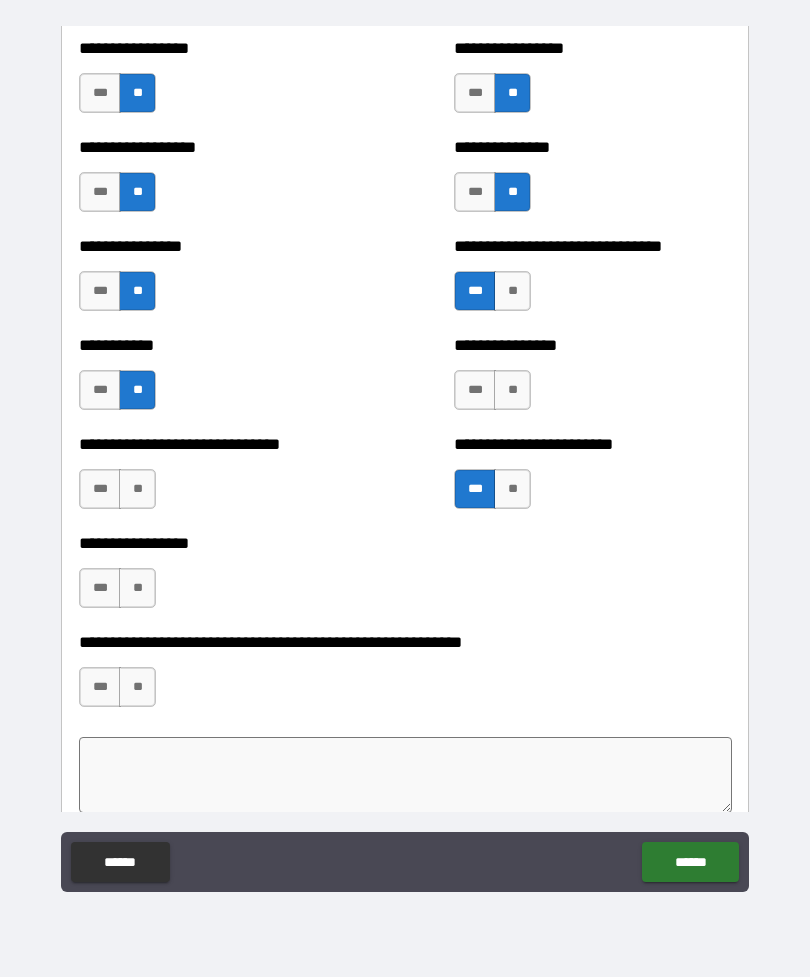 click on "**" at bounding box center [512, 390] 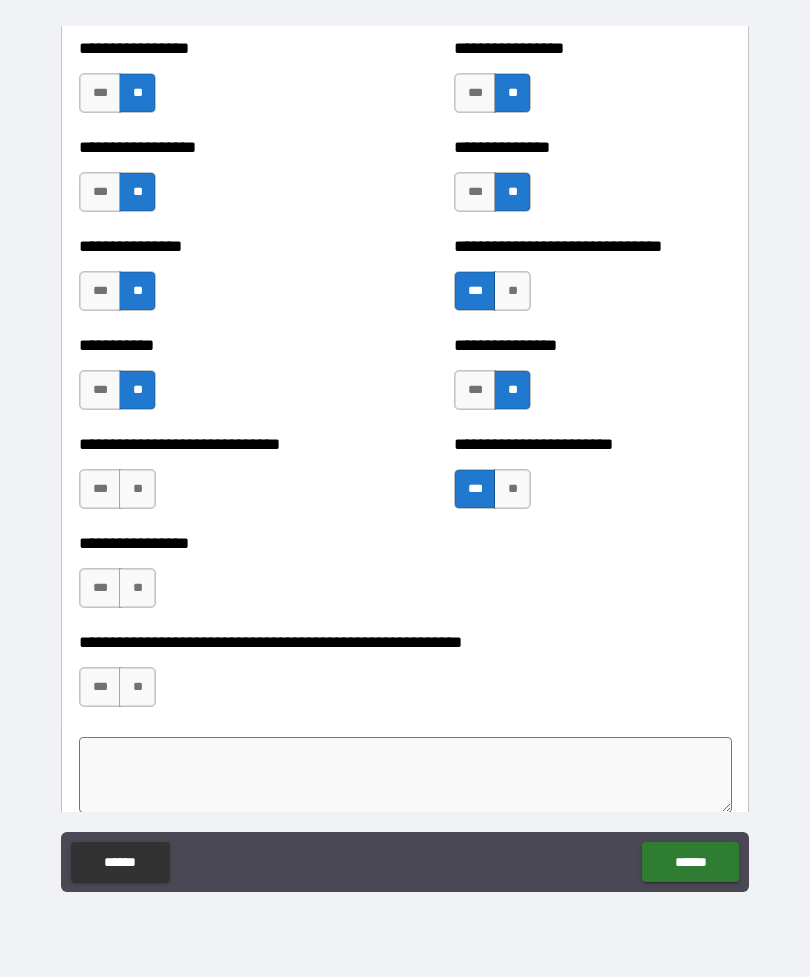 click on "**********" at bounding box center (217, 479) 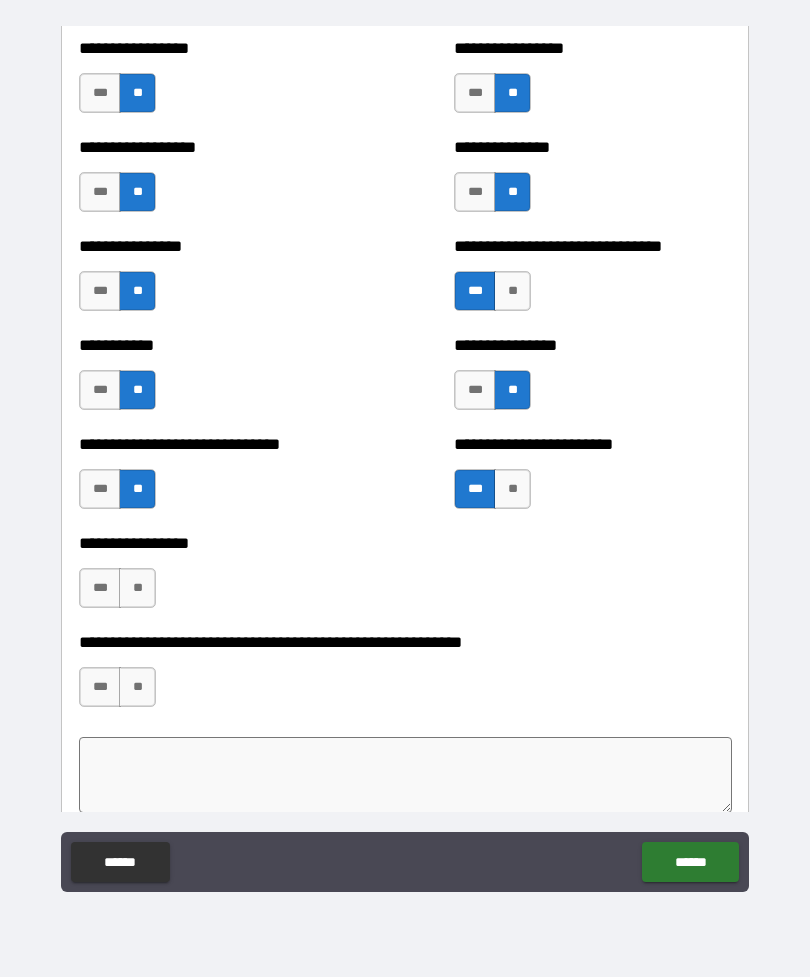 click on "**" at bounding box center [137, 588] 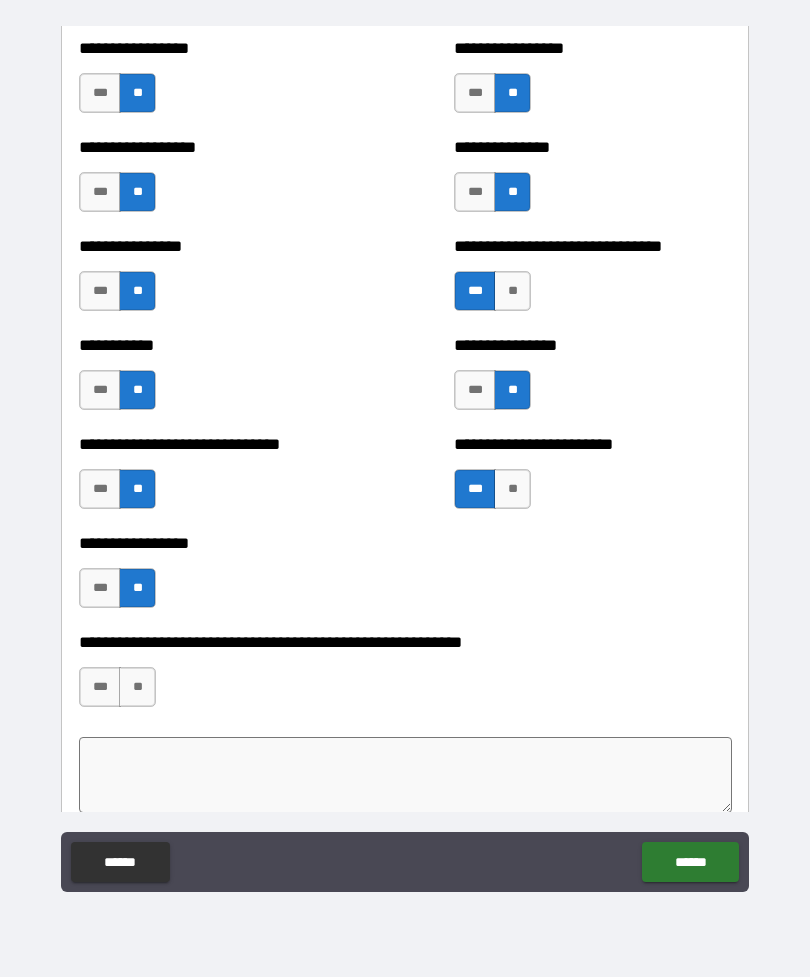 click on "**" at bounding box center (137, 687) 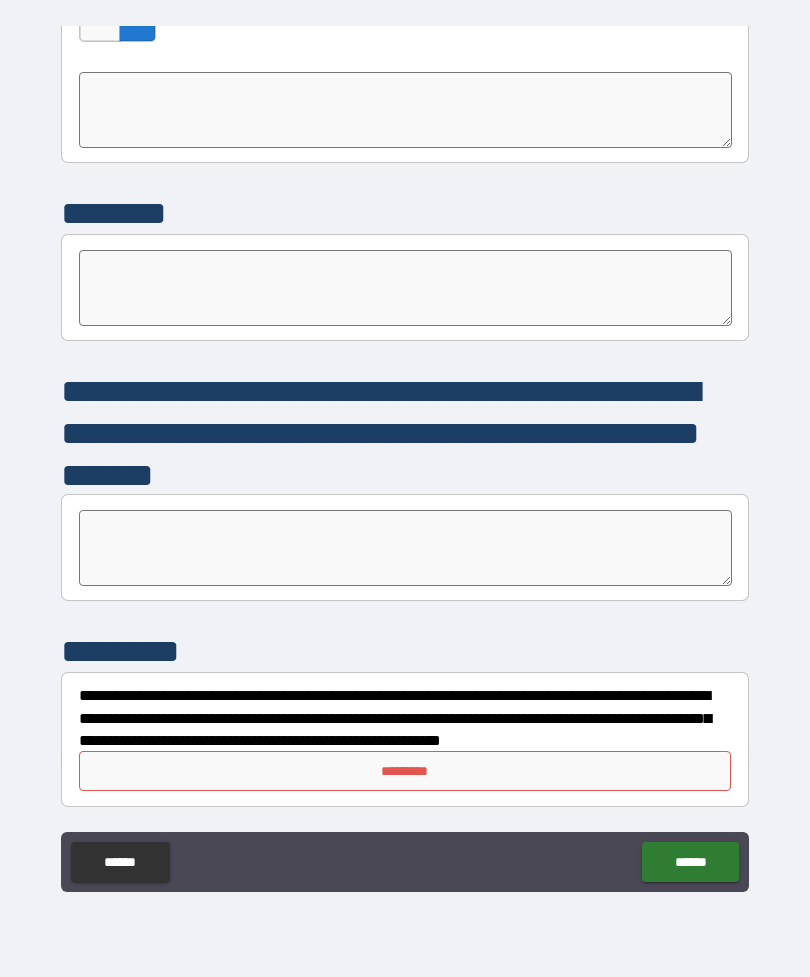 scroll, scrollTop: 5541, scrollLeft: 0, axis: vertical 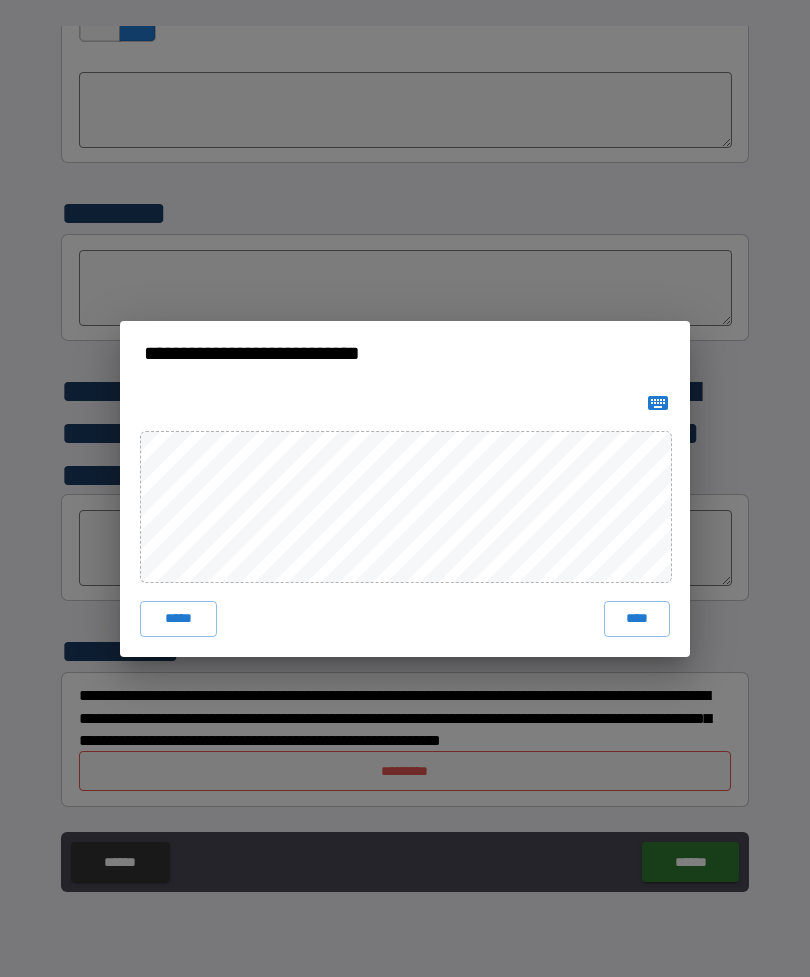 click on "****" at bounding box center (637, 619) 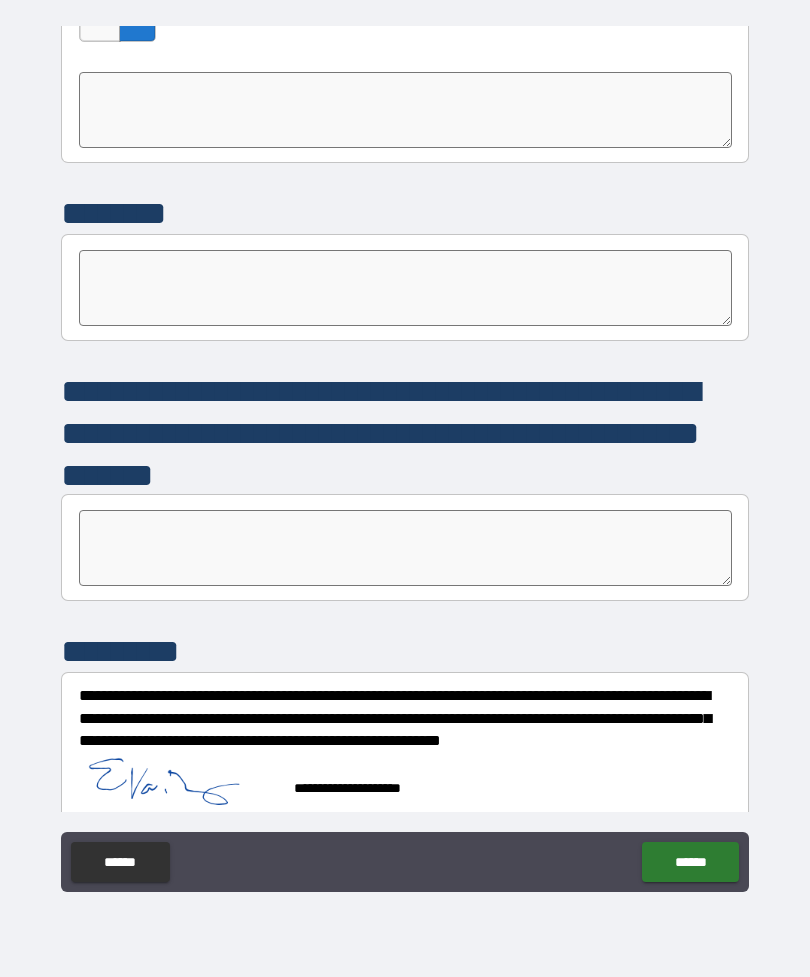 scroll, scrollTop: 5531, scrollLeft: 0, axis: vertical 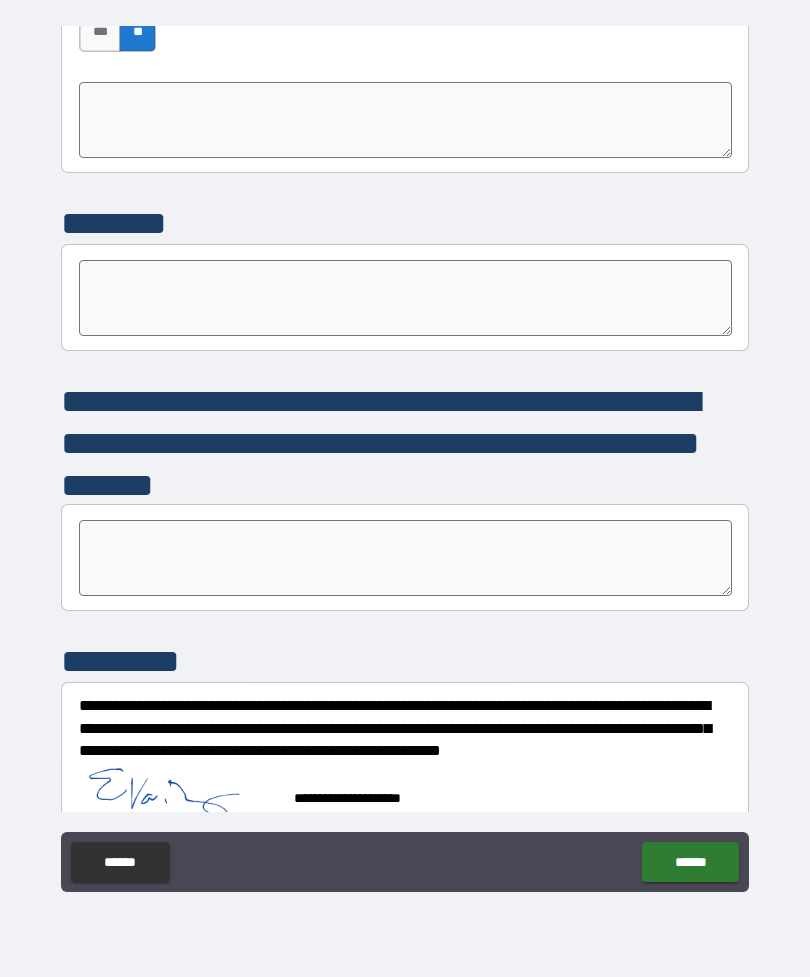 click on "******" at bounding box center (690, 862) 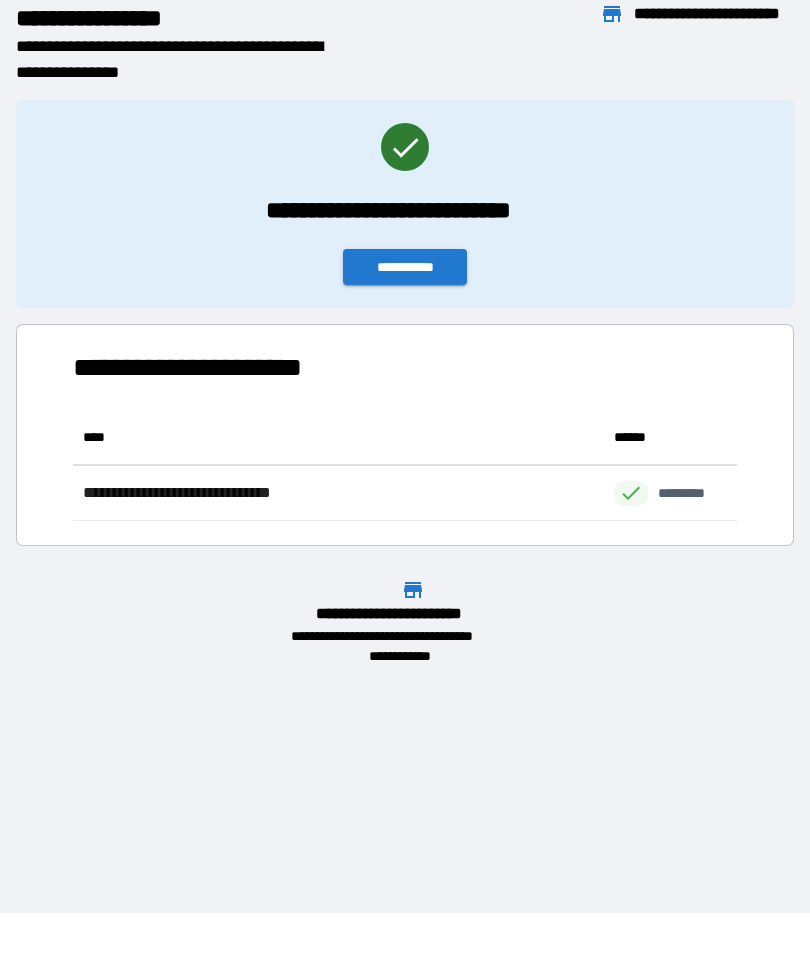scroll, scrollTop: 1, scrollLeft: 1, axis: both 